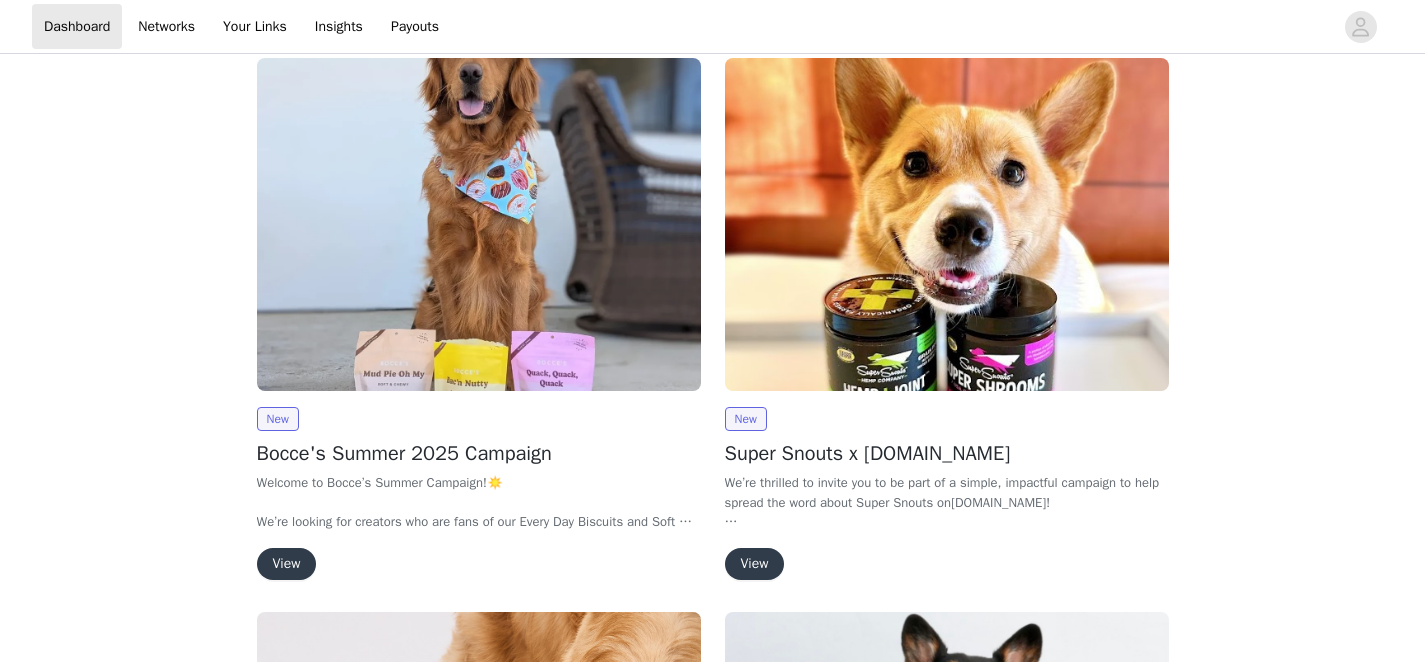 scroll, scrollTop: 261, scrollLeft: 0, axis: vertical 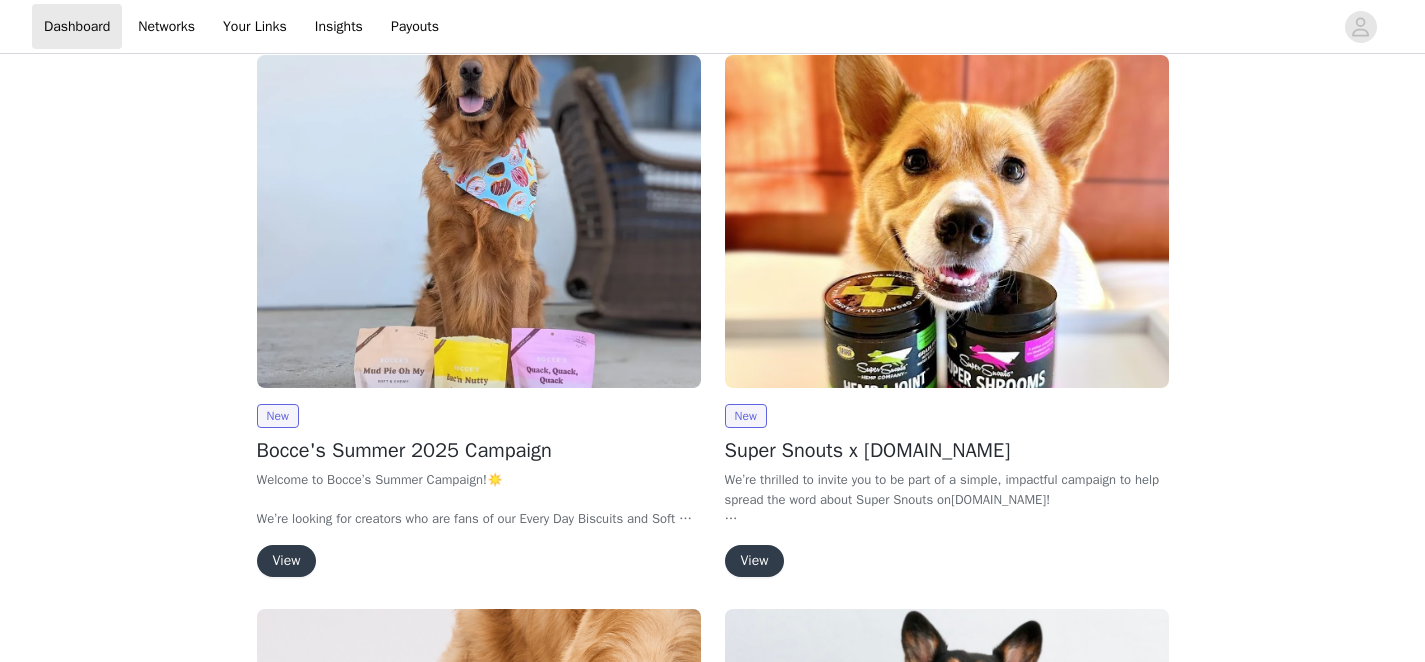 click on "View" at bounding box center (287, 561) 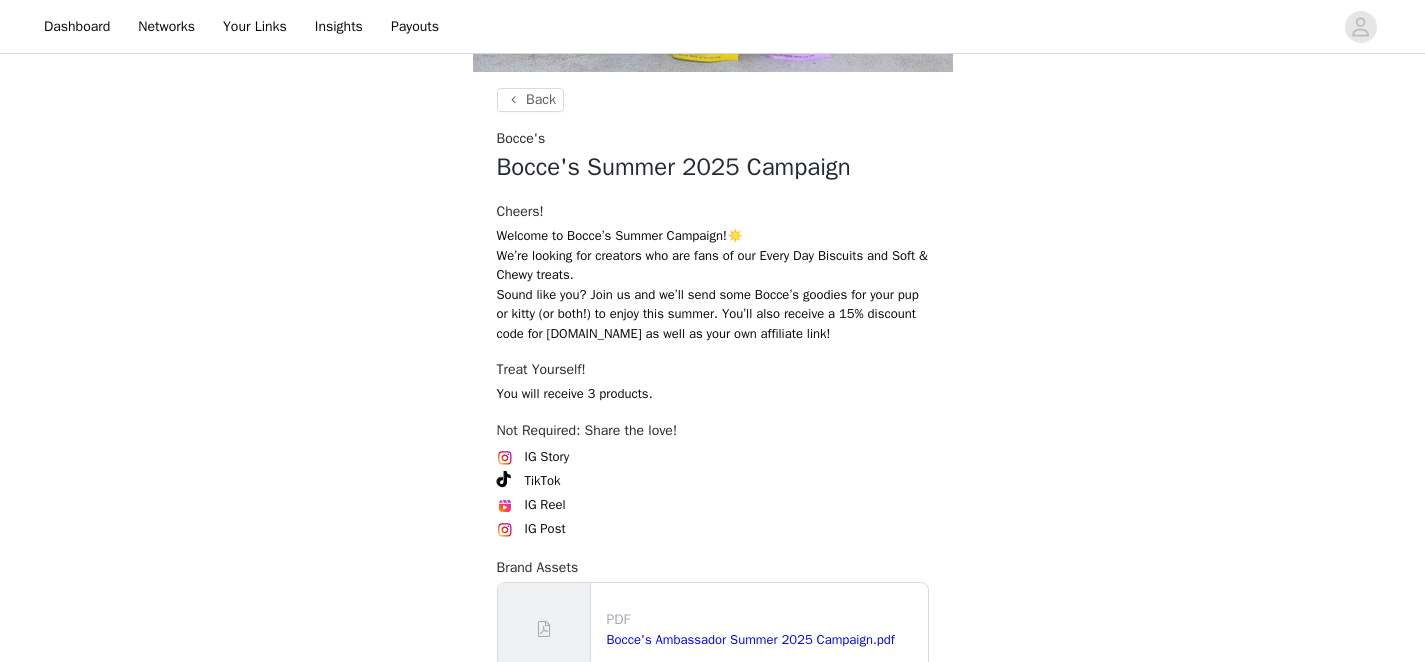 scroll, scrollTop: 505, scrollLeft: 0, axis: vertical 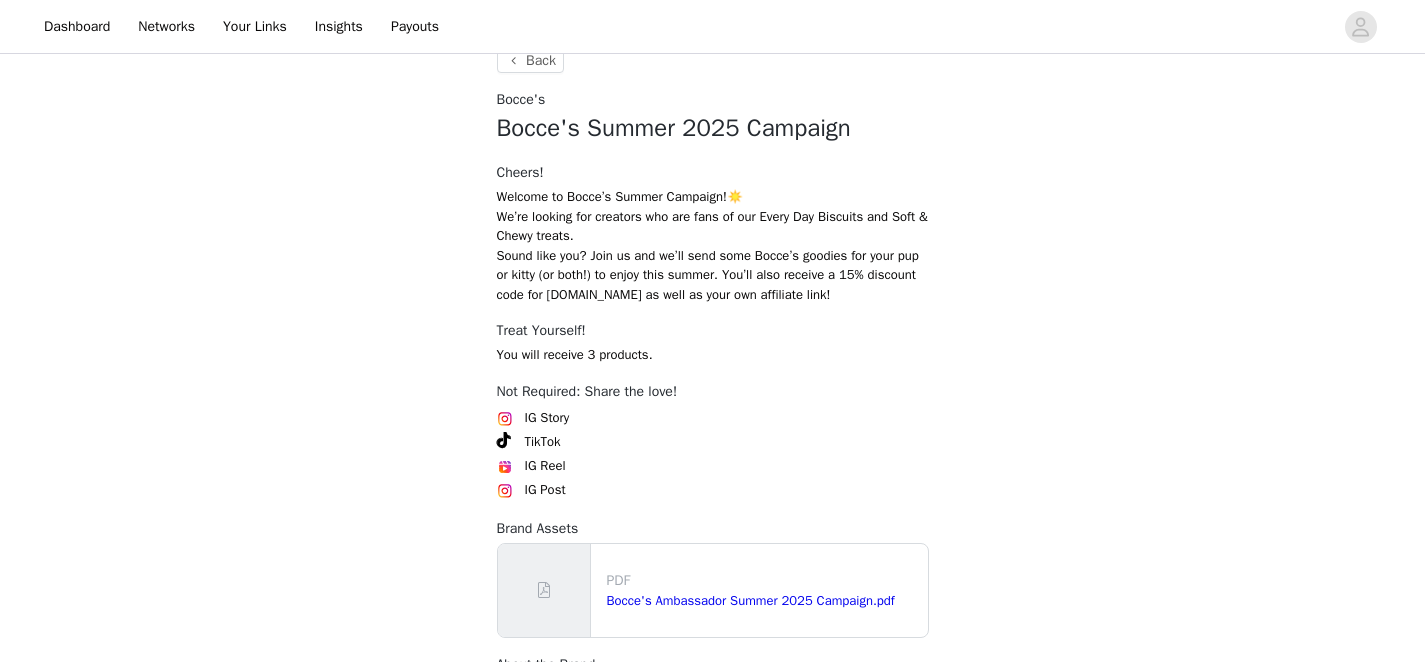 click on "Back     Bocce's
Bocce's Summer 2025 Campaign
Cheers!   Welcome to [PERSON_NAME]’s Summer Campaign!  ☀️
We’re looking for creators who are fans of our Every Day Biscuits and Soft & Chewy treats.
Sound like you? Join us and we’ll send some Bocce’s goodies for your pup or kitty (or both!) to enjoy this summer. You’ll also receive a 15% discount code for [DOMAIN_NAME] as well as your own affiliate link!       Treat Yourself!   You will receive 3 products.   Not Required: Share the love!       IG Story       TikTok       IG Reel       IG Post       Brand Assets     PDF   Bocce's Ambassador Summer 2025 Campaign.pdf           About the Brand   Bocce’s was started in a tiny NYC kitchen with a mixer, an oven, and a scruffy mutt named Bocce, with the belief that our furry friends deserve better. Better food with fresher, simpler, natural ingredients." at bounding box center (712, 165) 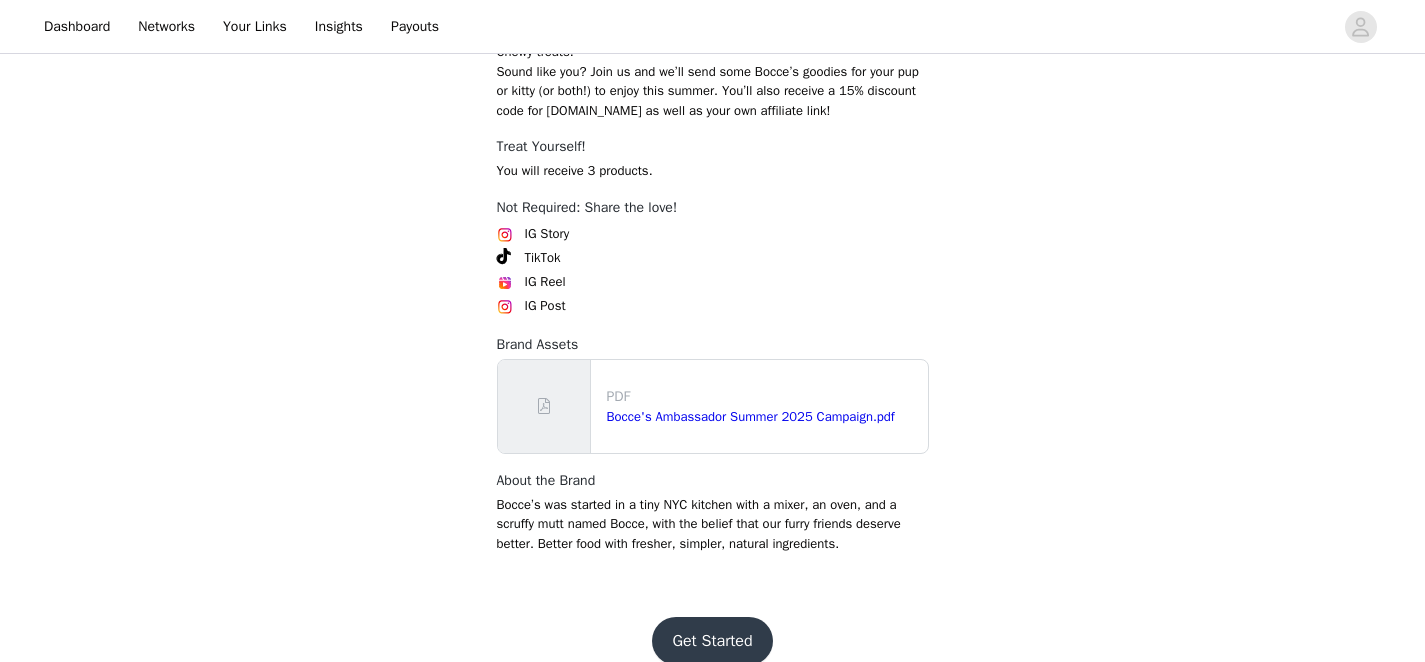 scroll, scrollTop: 696, scrollLeft: 0, axis: vertical 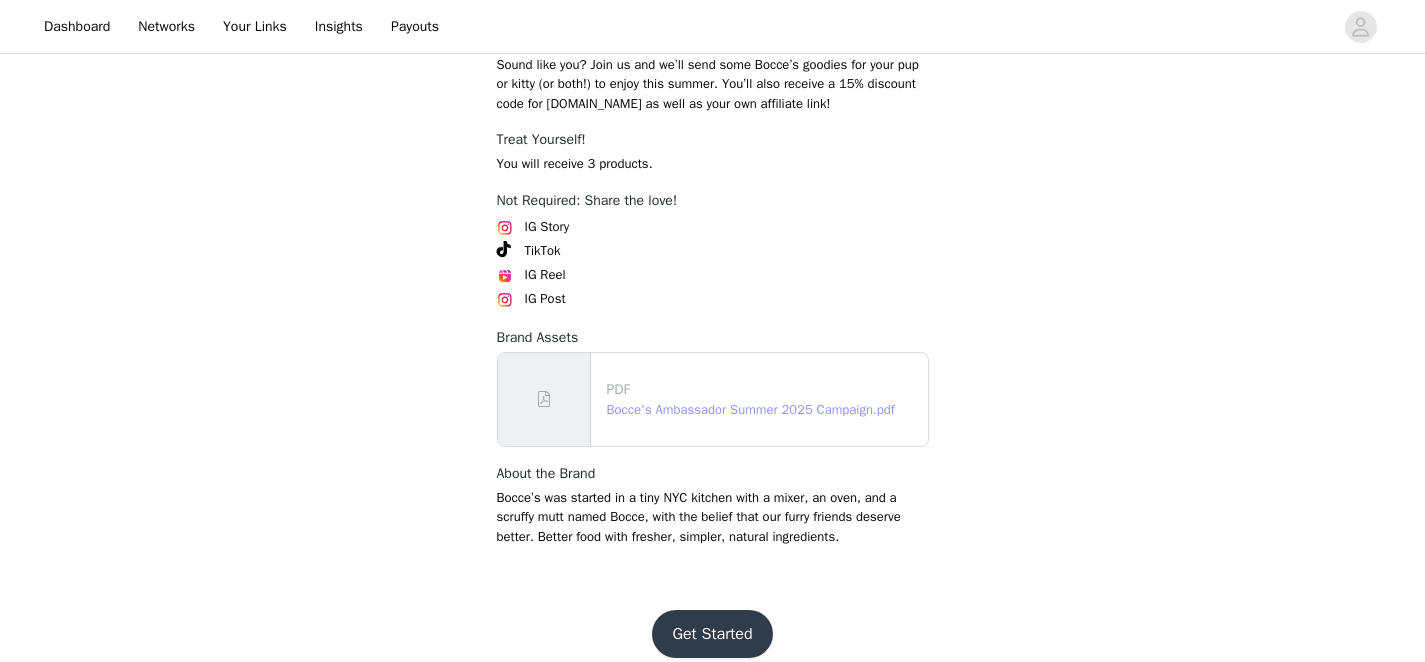 click on "Bocce's Ambassador Summer 2025 Campaign.pdf" at bounding box center [751, 409] 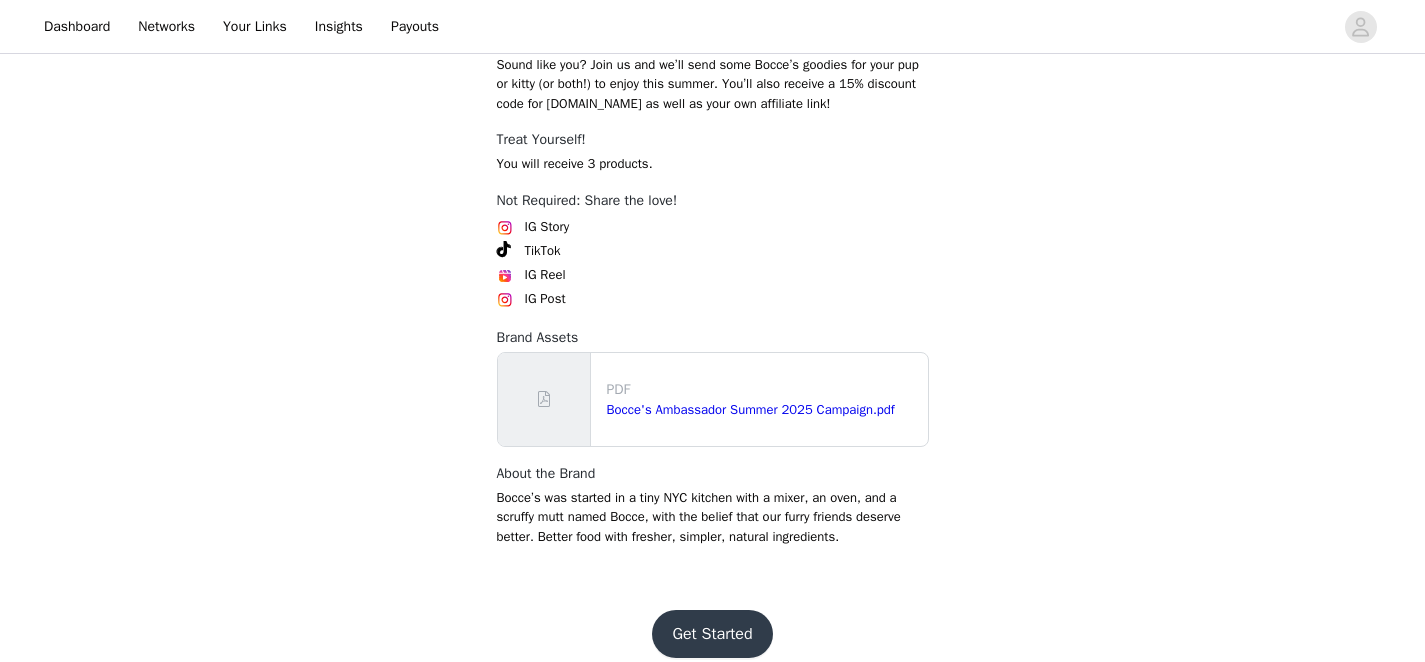 click on "IG Post" at bounding box center [713, 299] 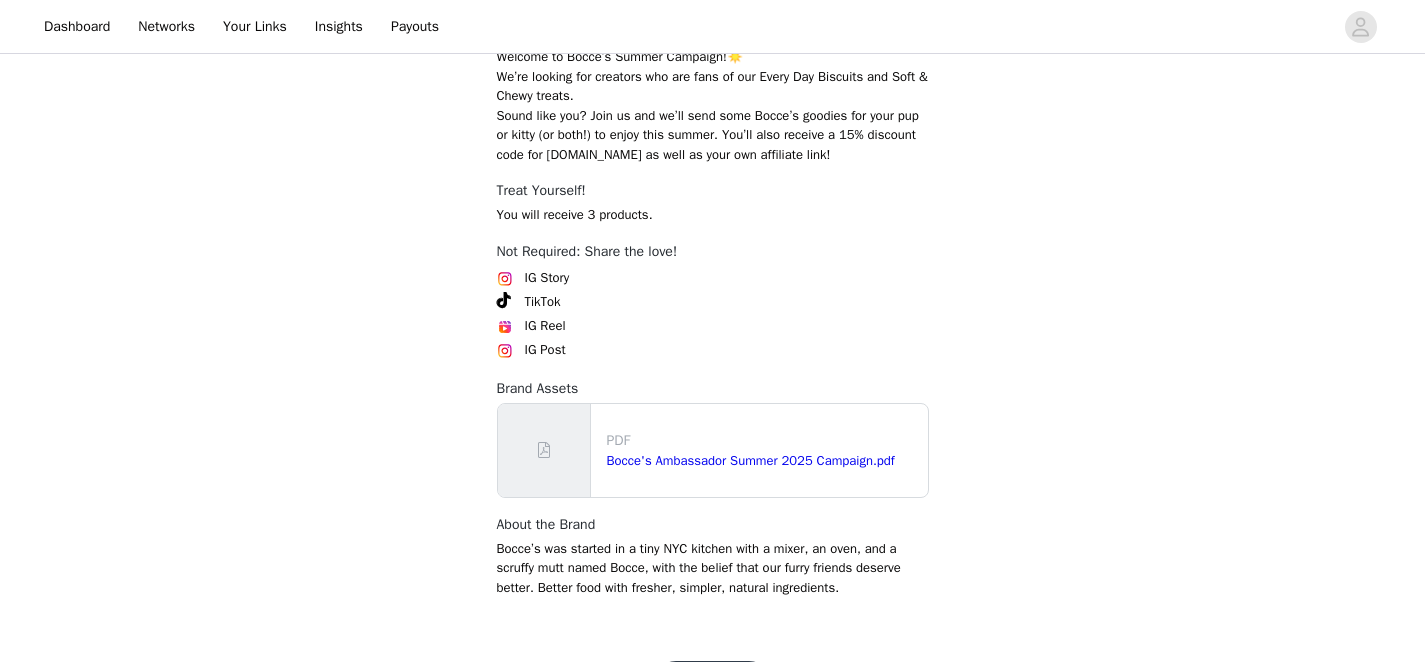 scroll, scrollTop: 716, scrollLeft: 0, axis: vertical 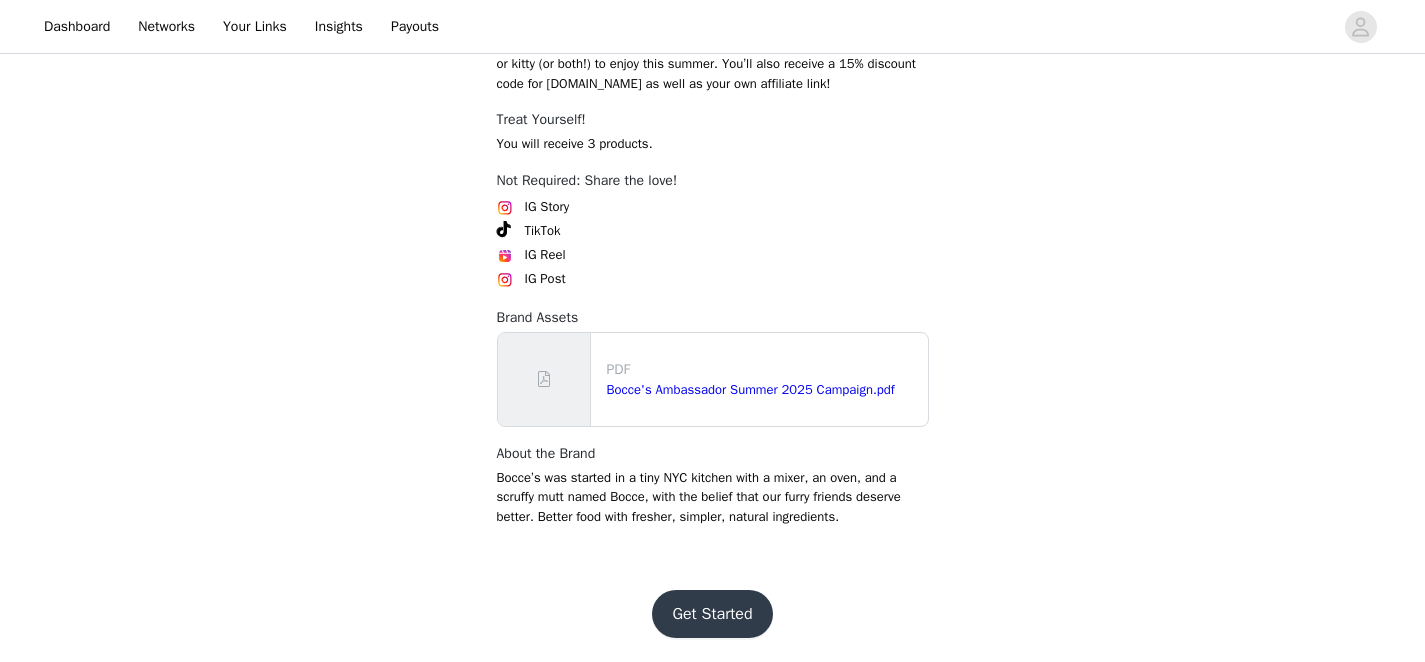 click on "Get Started" at bounding box center (712, 614) 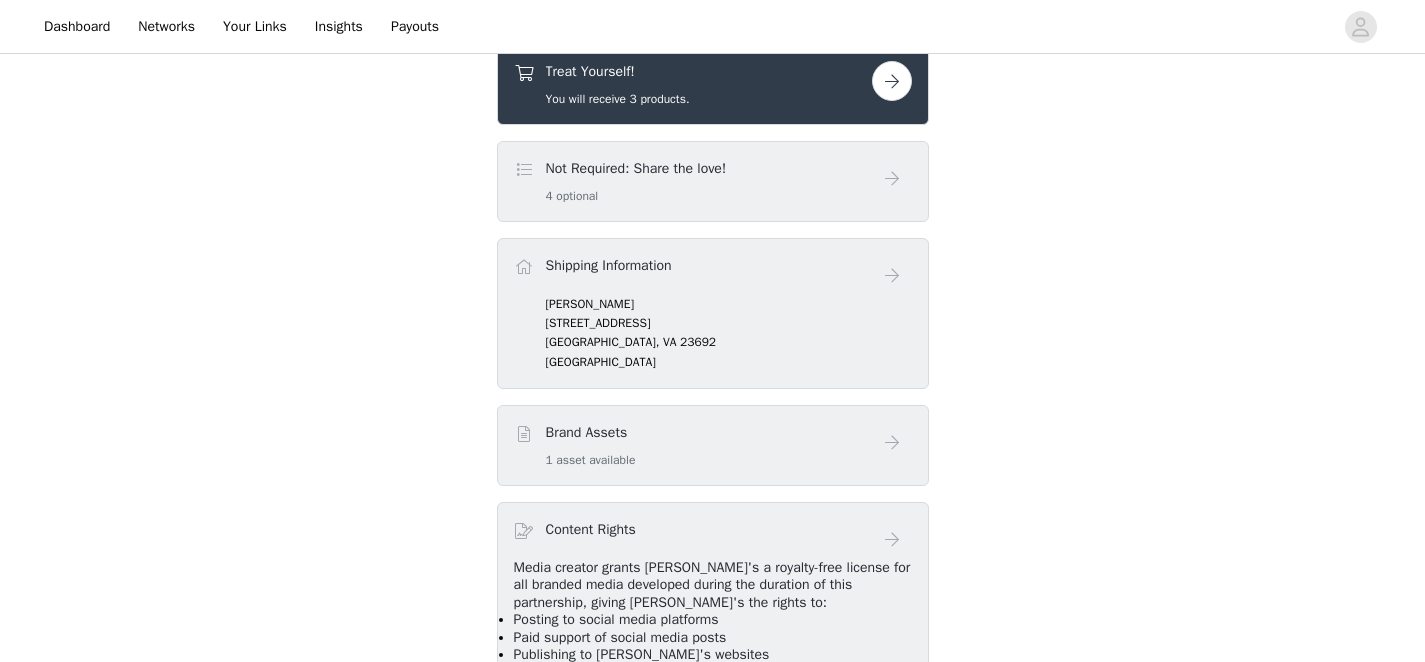 scroll, scrollTop: 556, scrollLeft: 0, axis: vertical 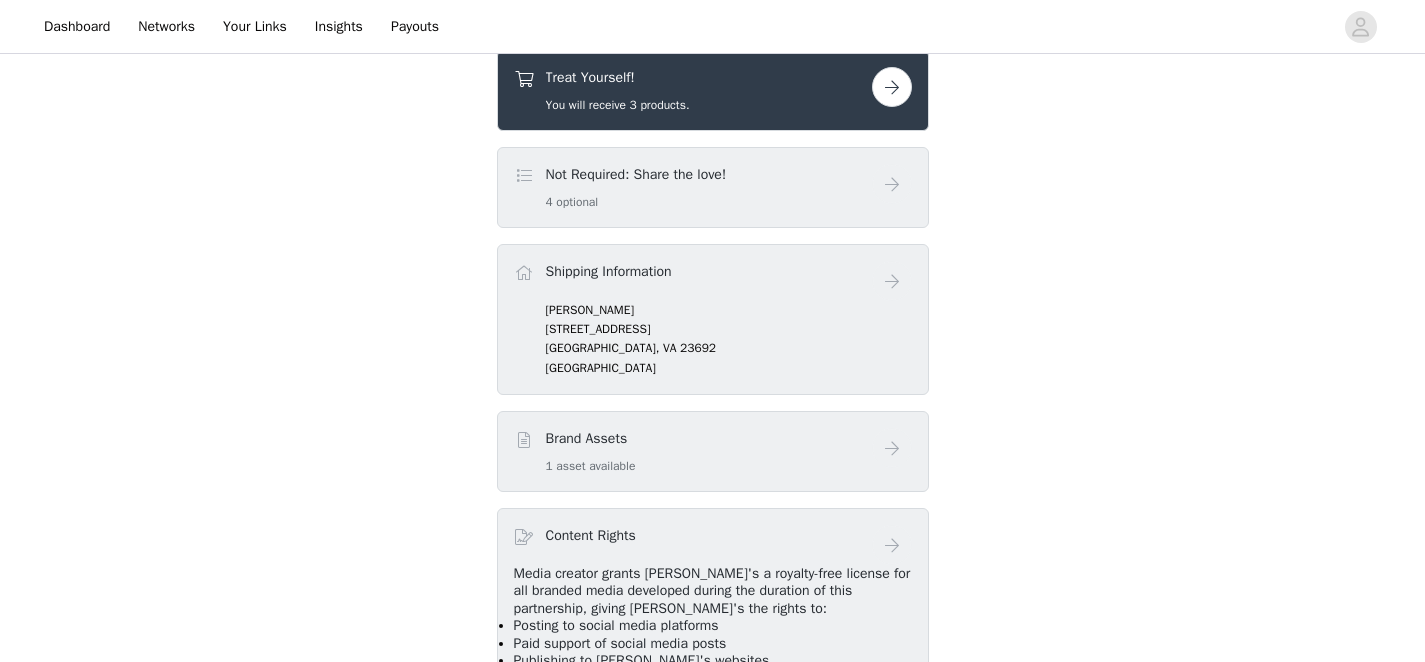 click at bounding box center (892, 87) 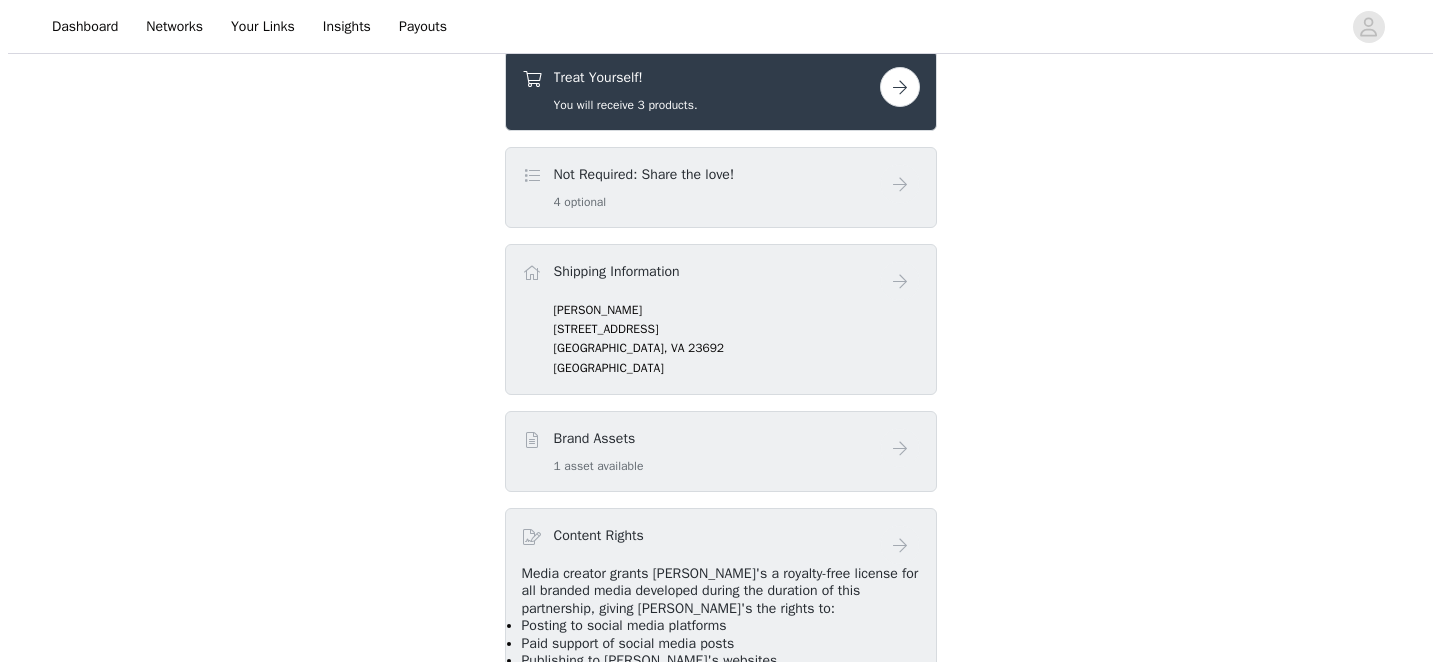 scroll, scrollTop: 0, scrollLeft: 0, axis: both 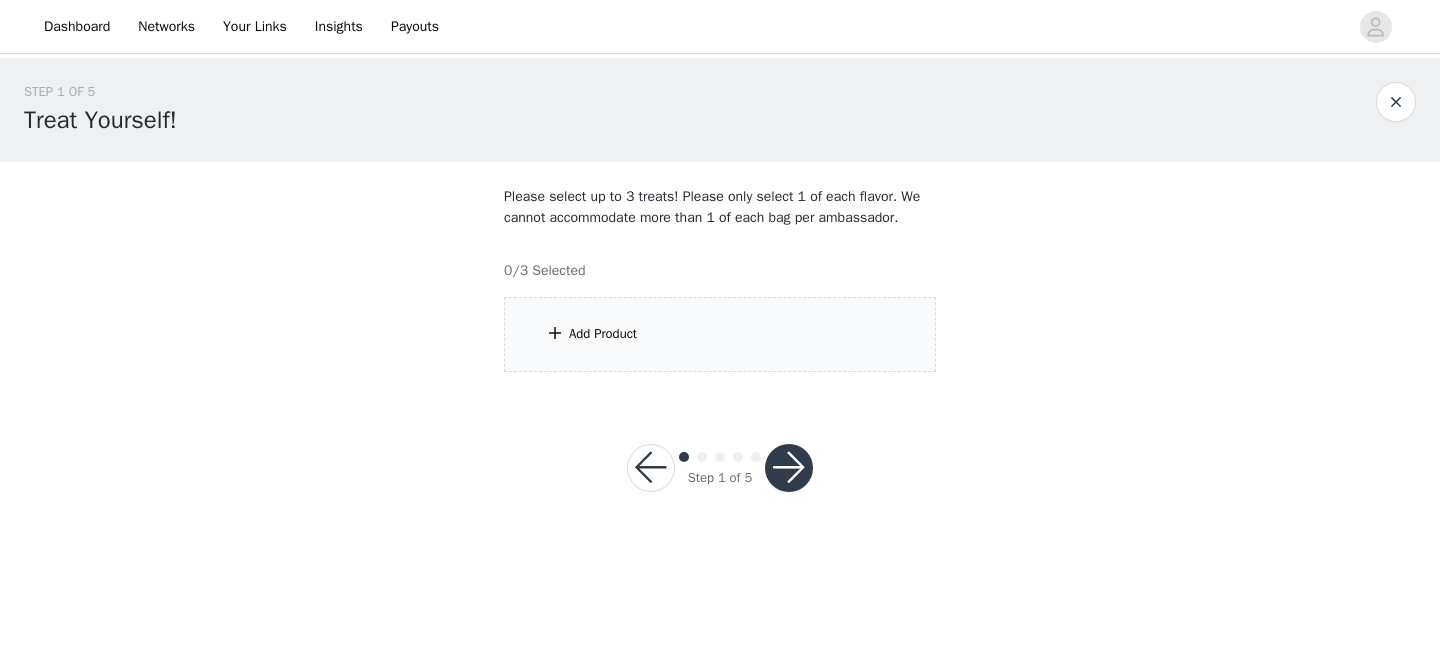click on "Add Product" at bounding box center (720, 334) 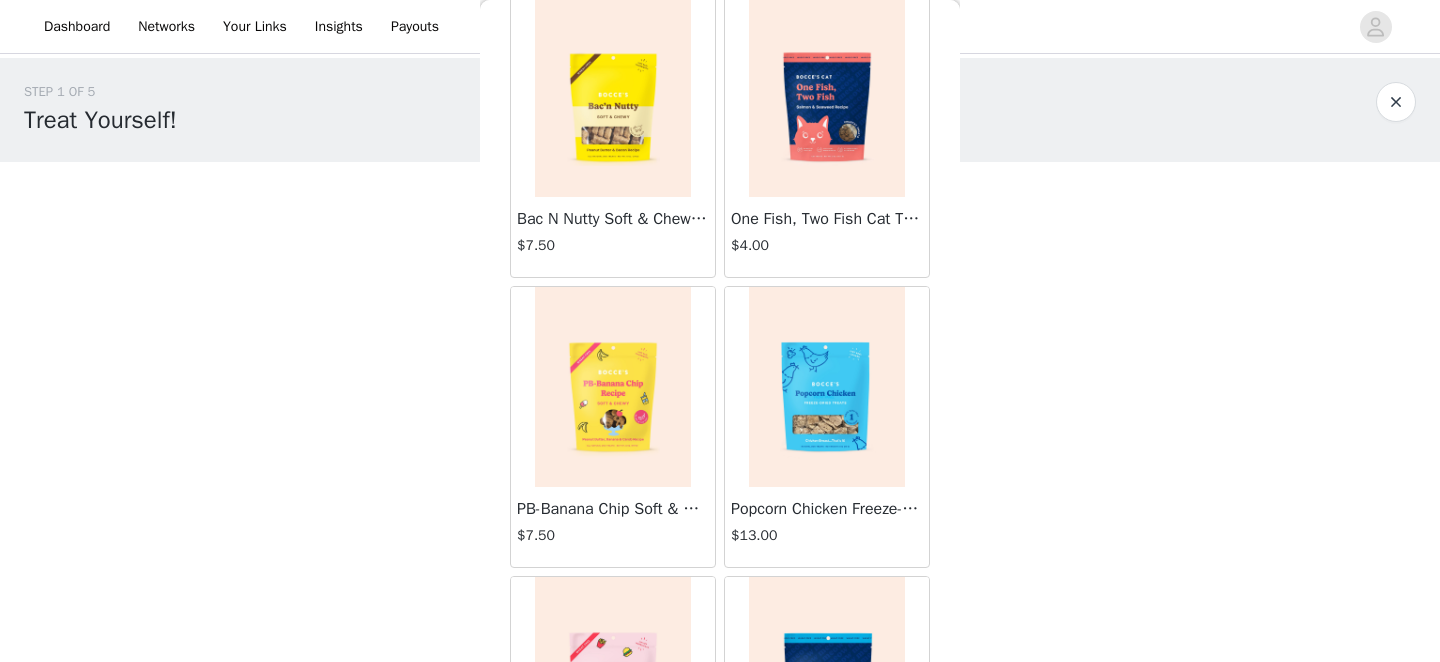 scroll, scrollTop: 0, scrollLeft: 0, axis: both 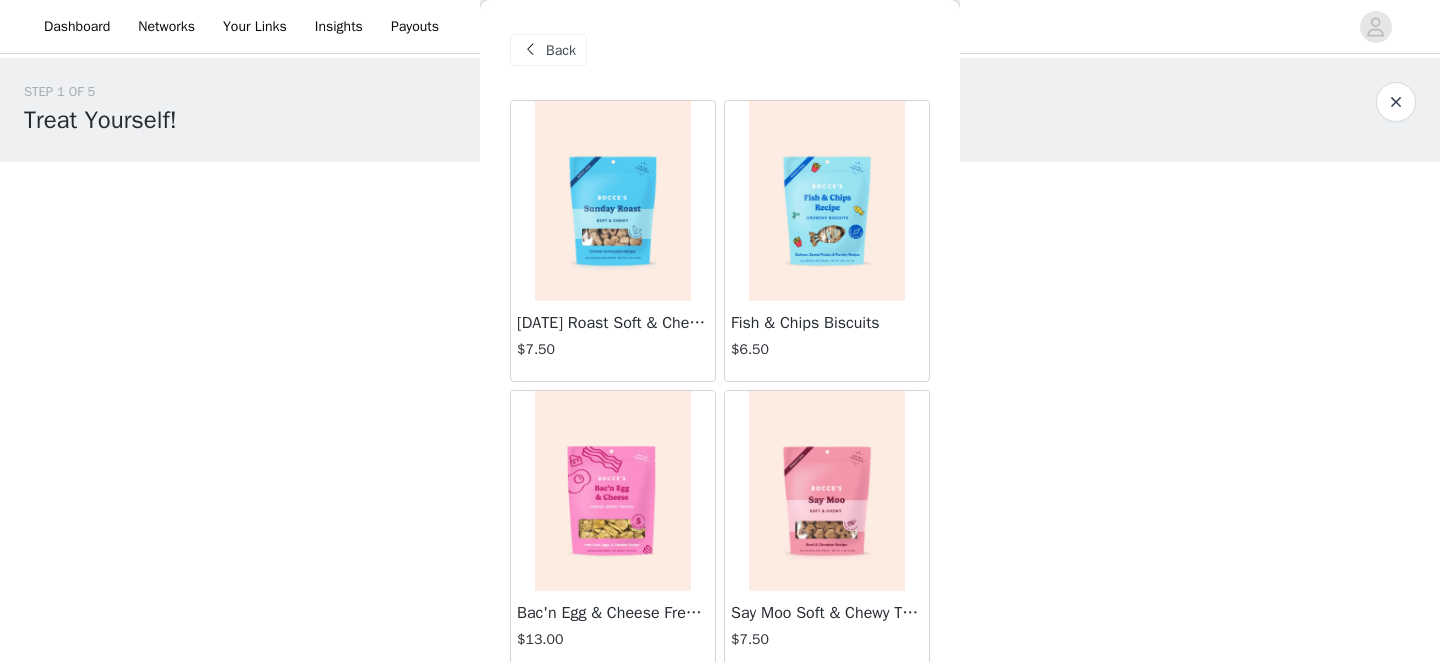 click at bounding box center (613, 491) 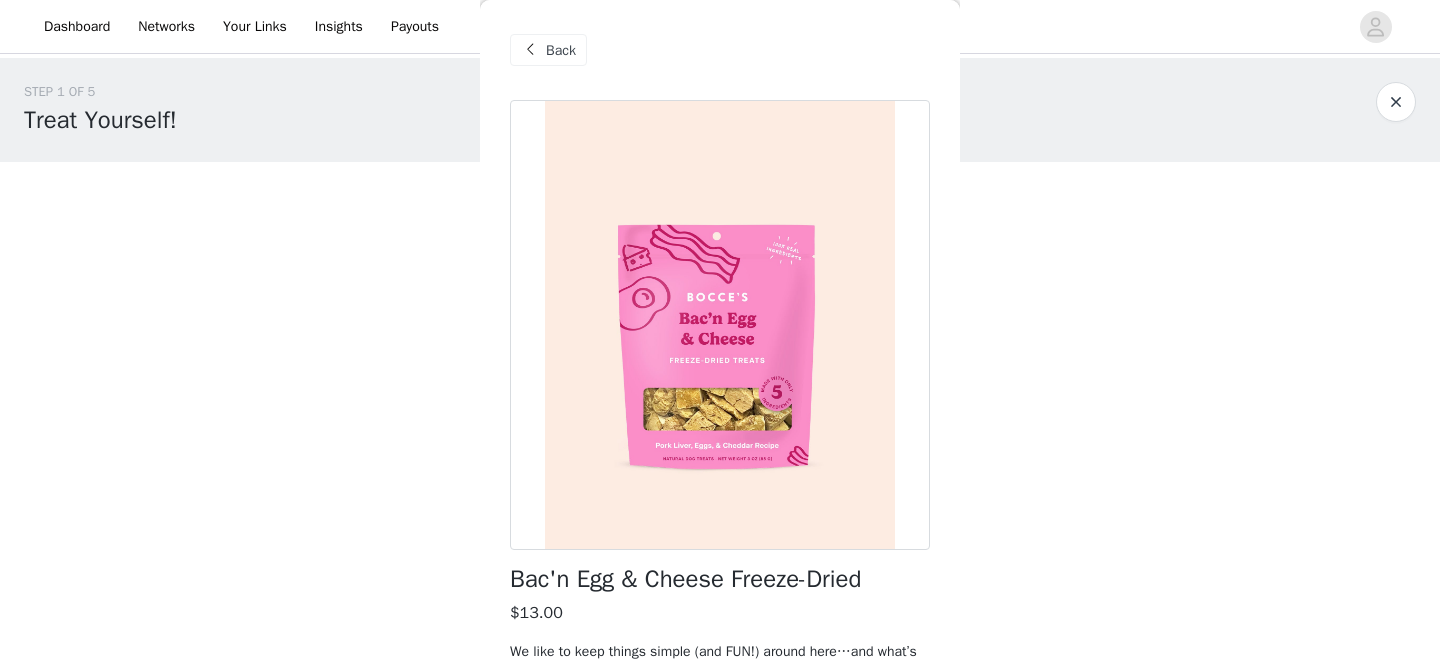 click on "Back" at bounding box center (561, 50) 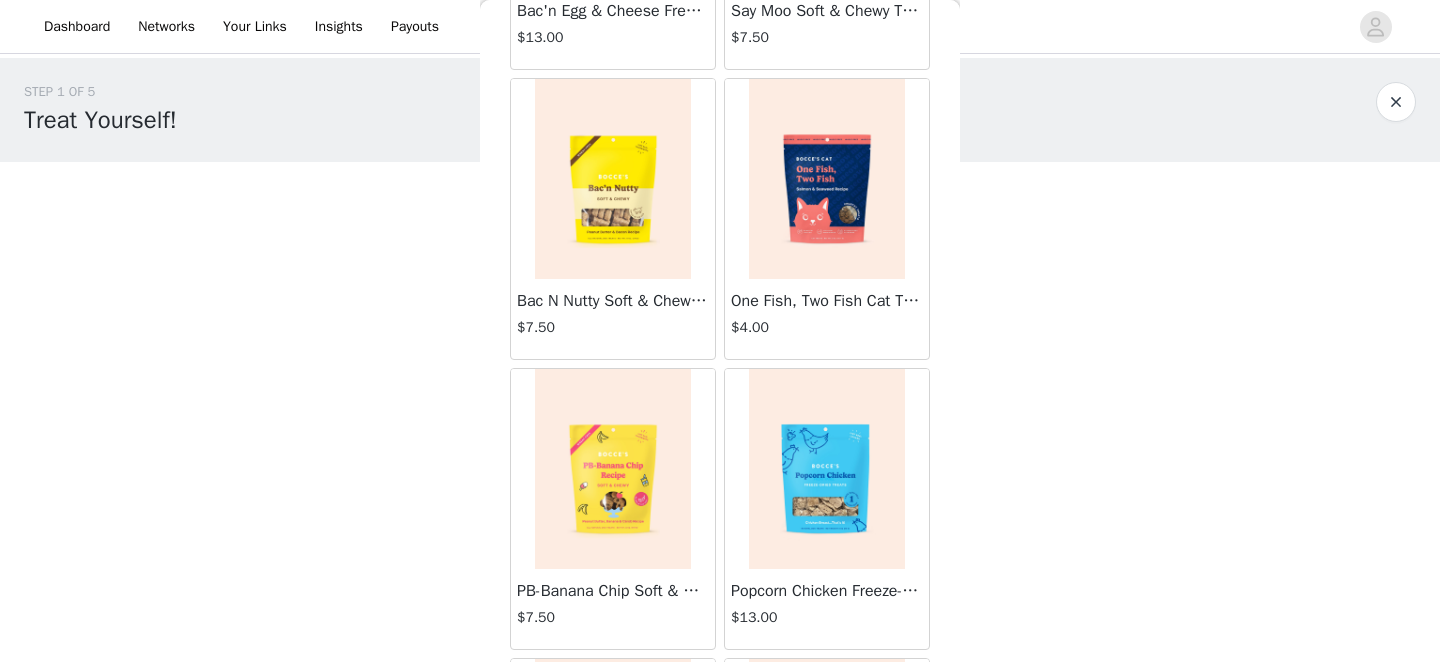 scroll, scrollTop: 840, scrollLeft: 0, axis: vertical 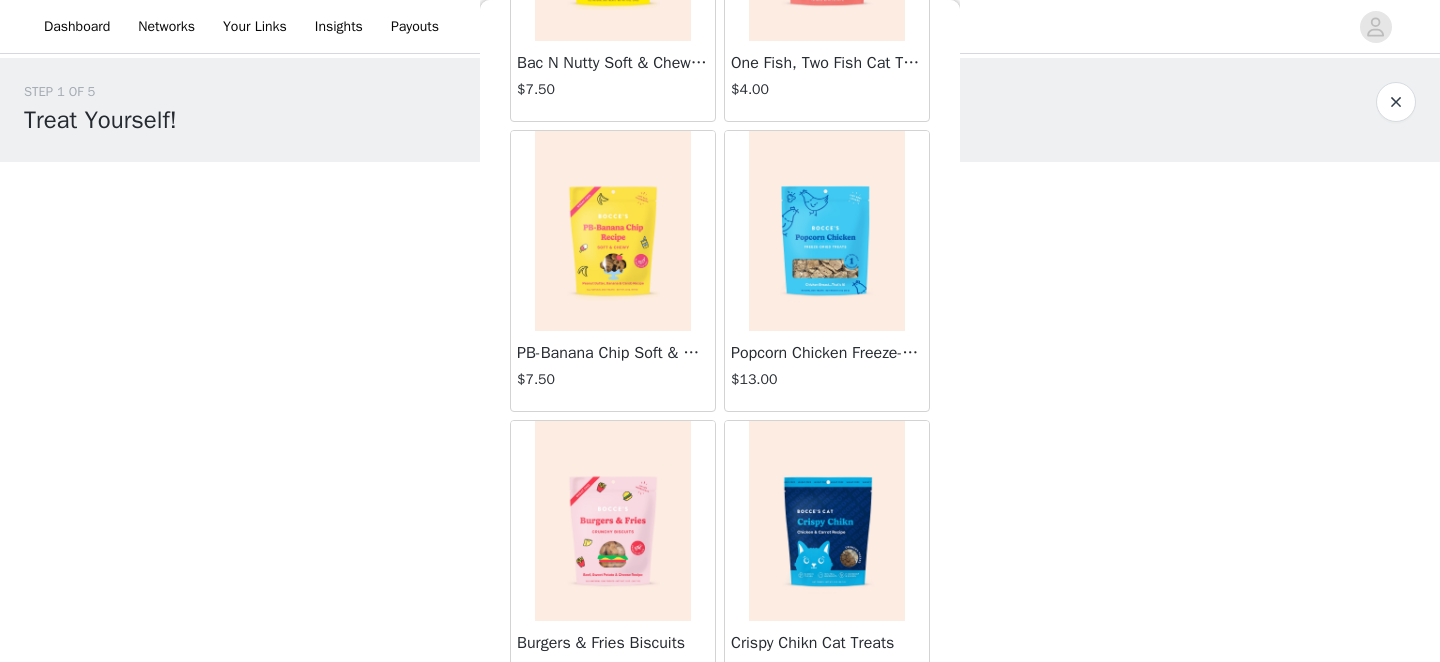 click at bounding box center (827, 231) 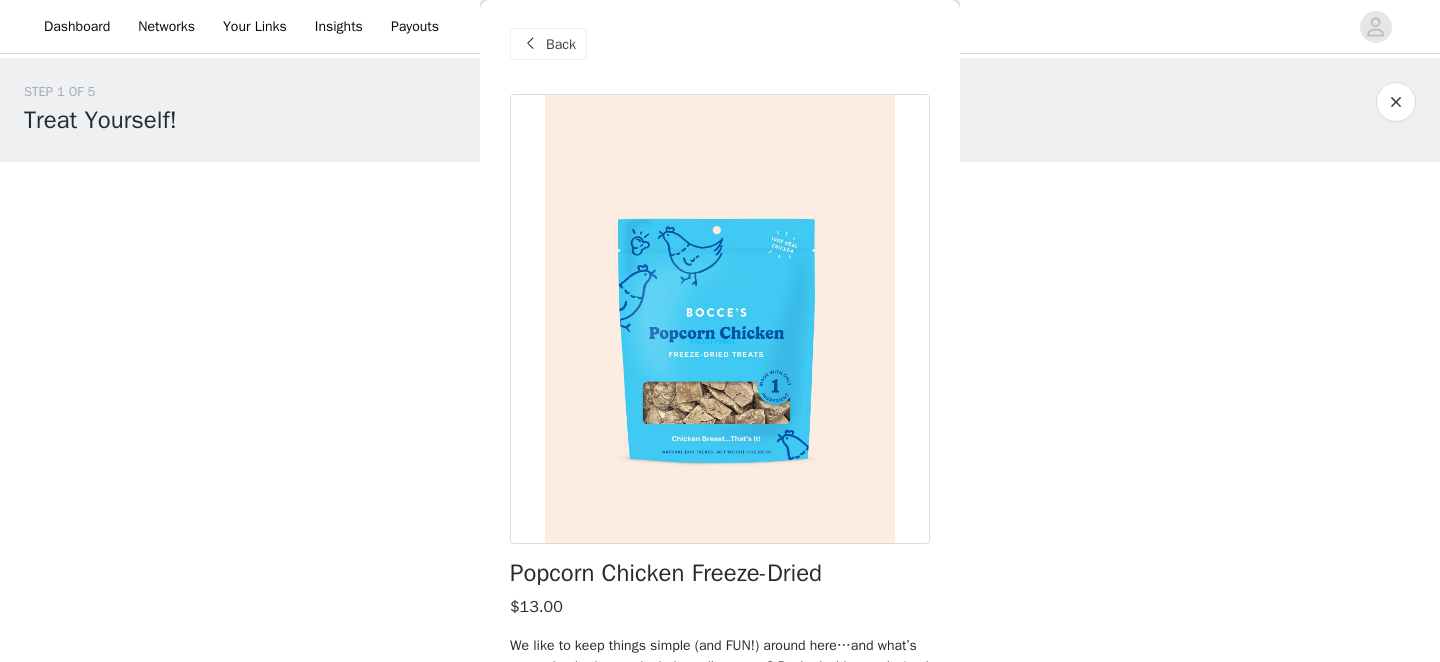 scroll, scrollTop: 3, scrollLeft: 0, axis: vertical 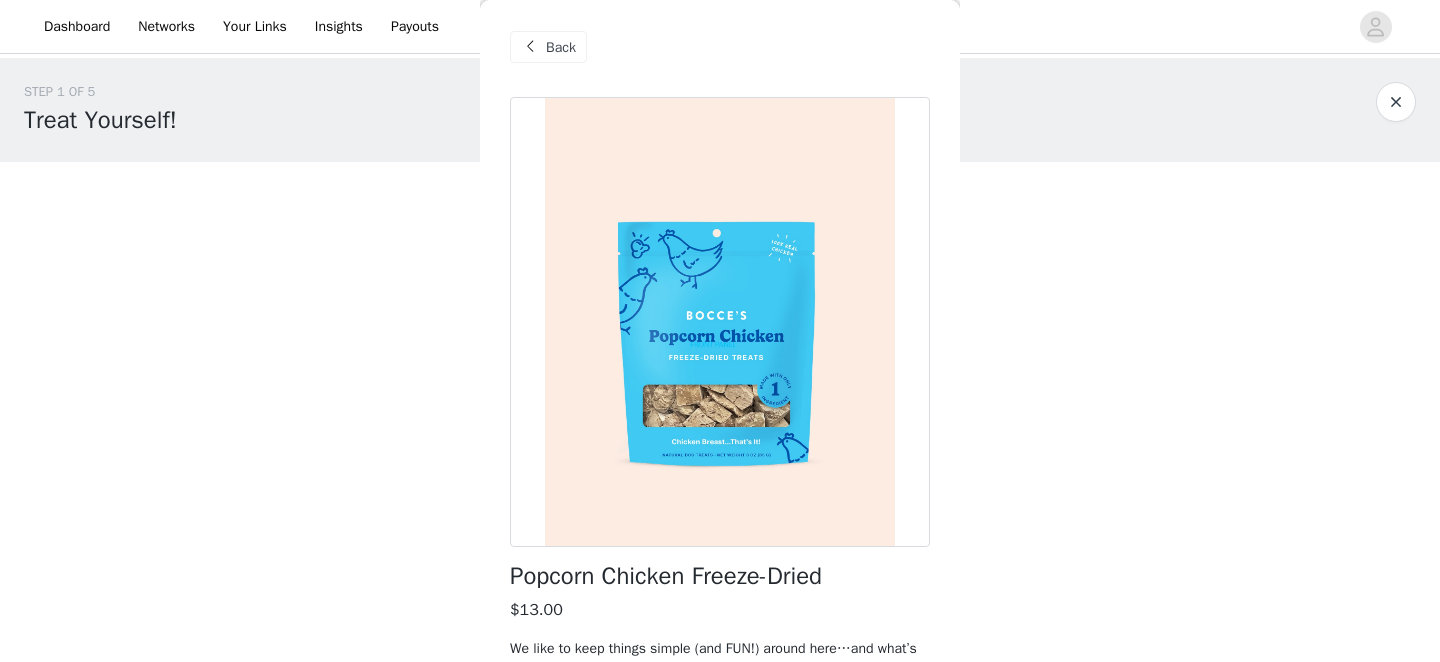 click on "Back" at bounding box center [548, 47] 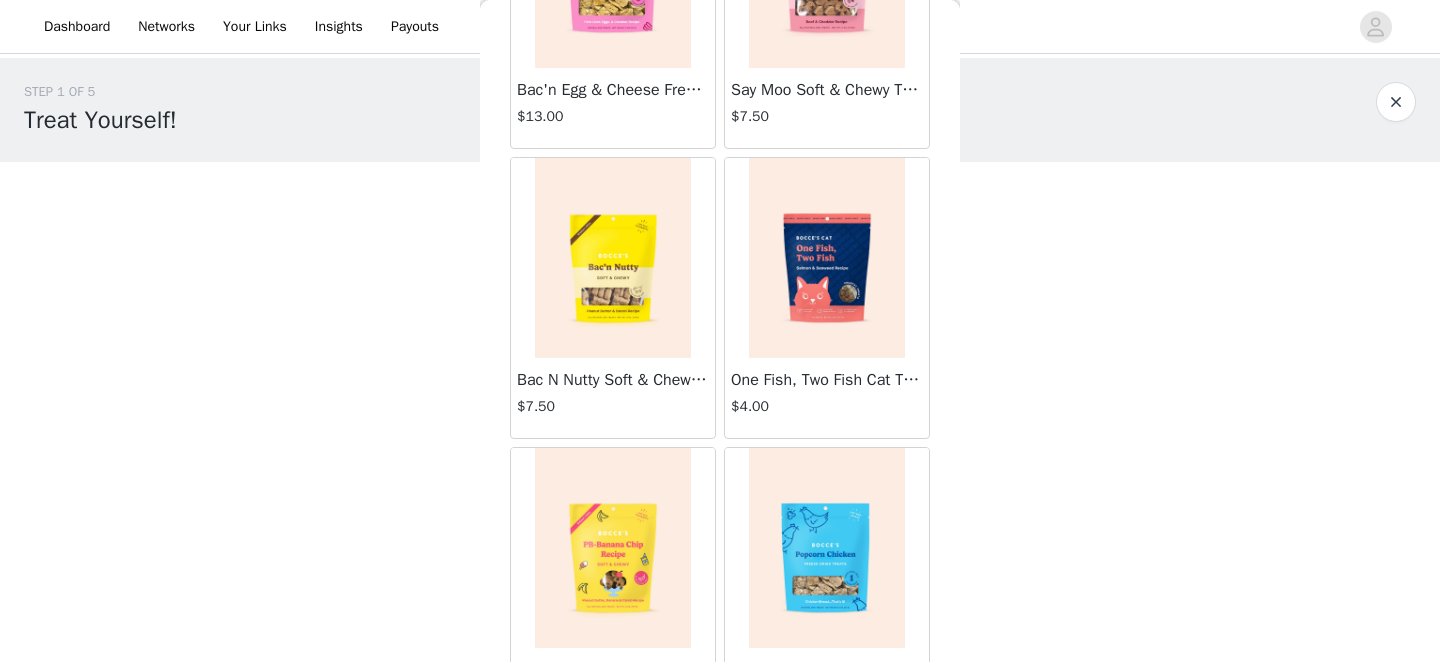 scroll, scrollTop: 347, scrollLeft: 0, axis: vertical 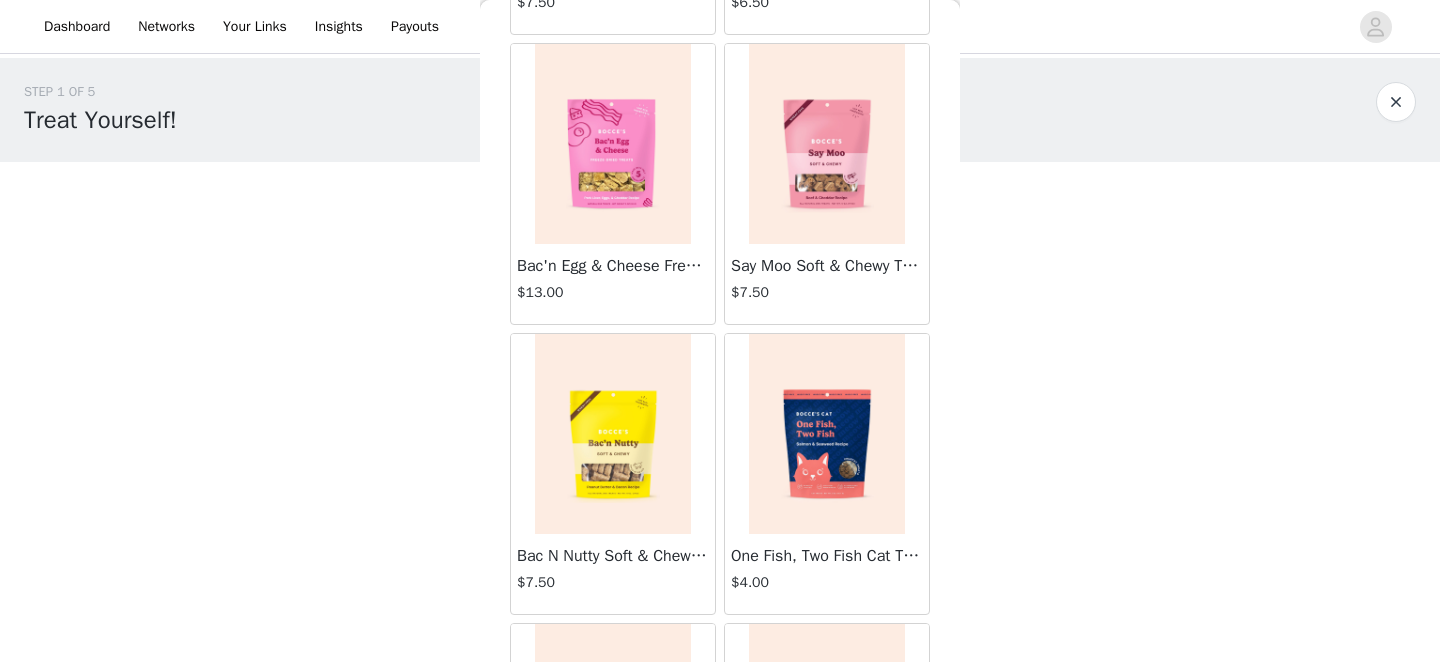 click at bounding box center (613, 144) 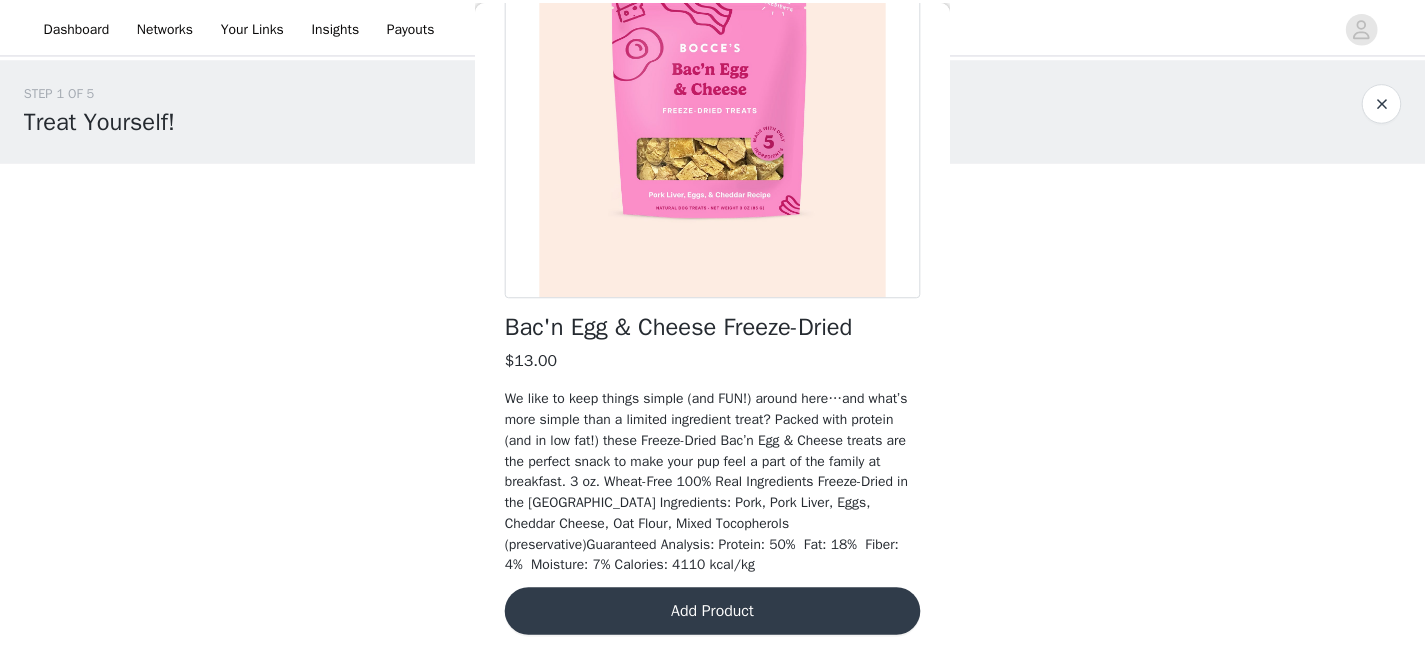 scroll, scrollTop: 252, scrollLeft: 0, axis: vertical 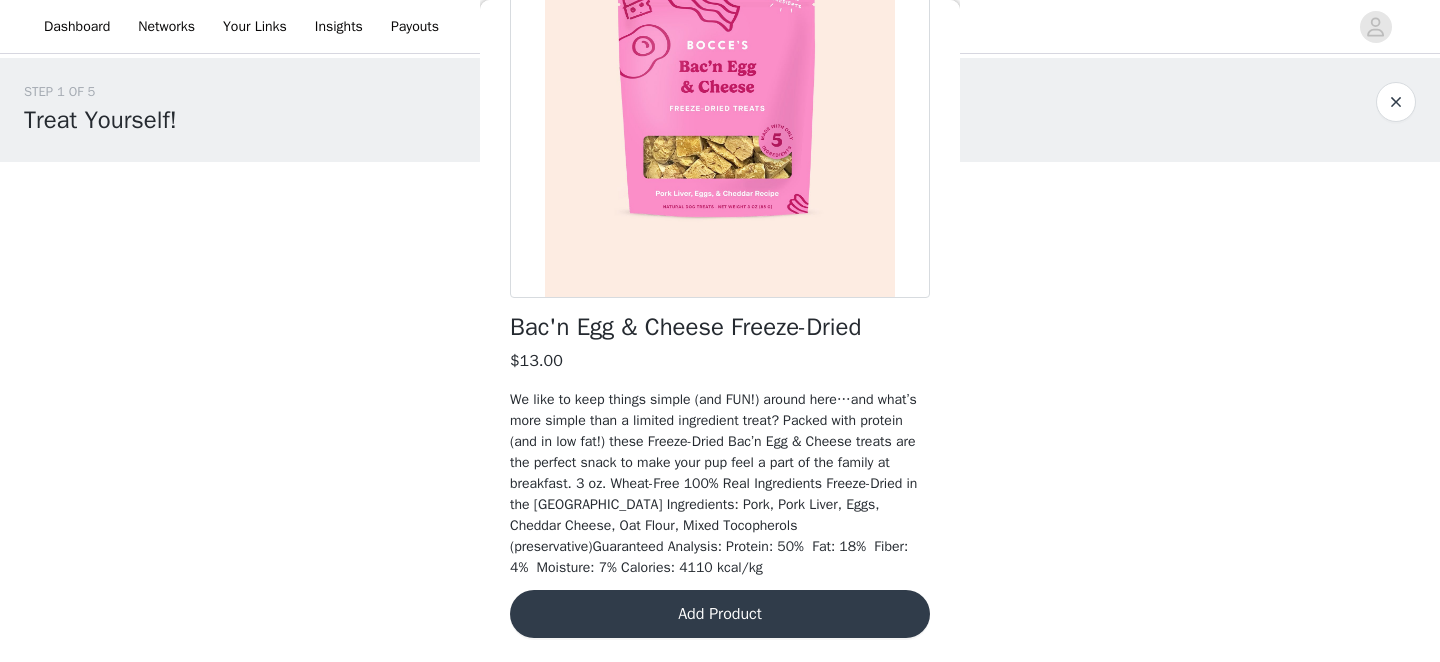 click on "Add Product" at bounding box center [720, 614] 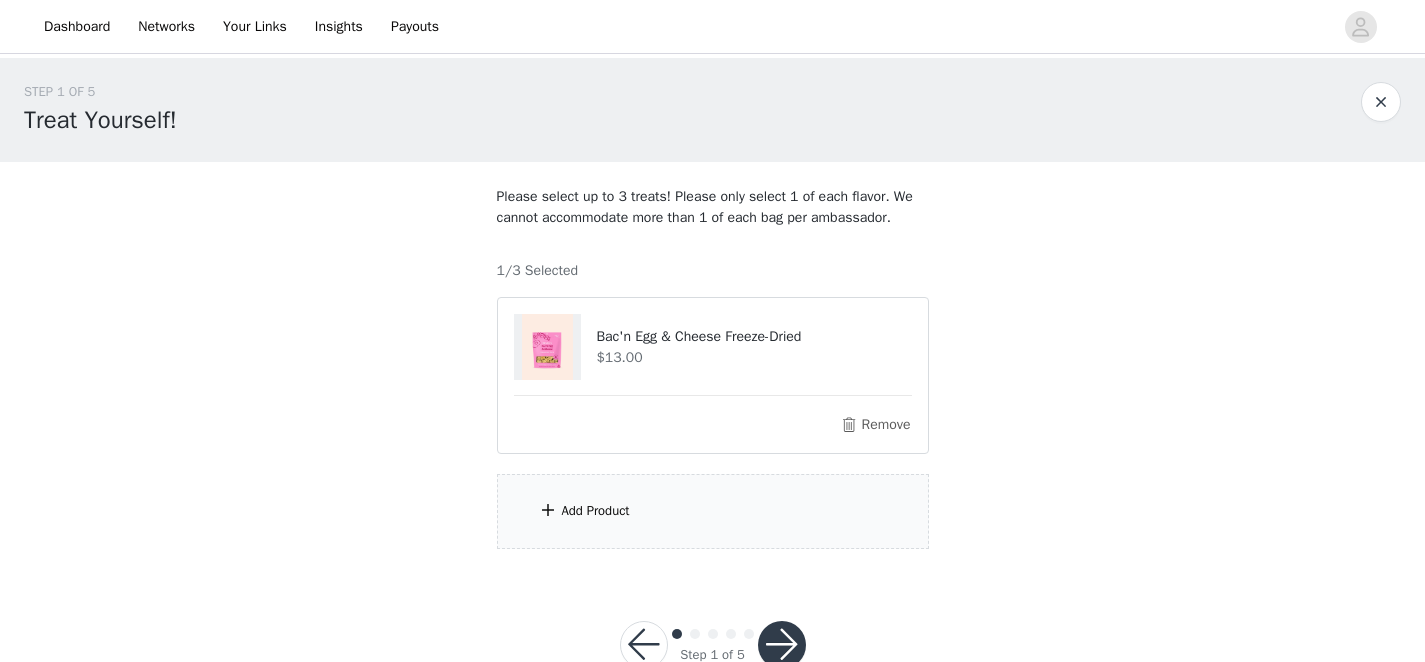 click on "Add Product" at bounding box center [596, 511] 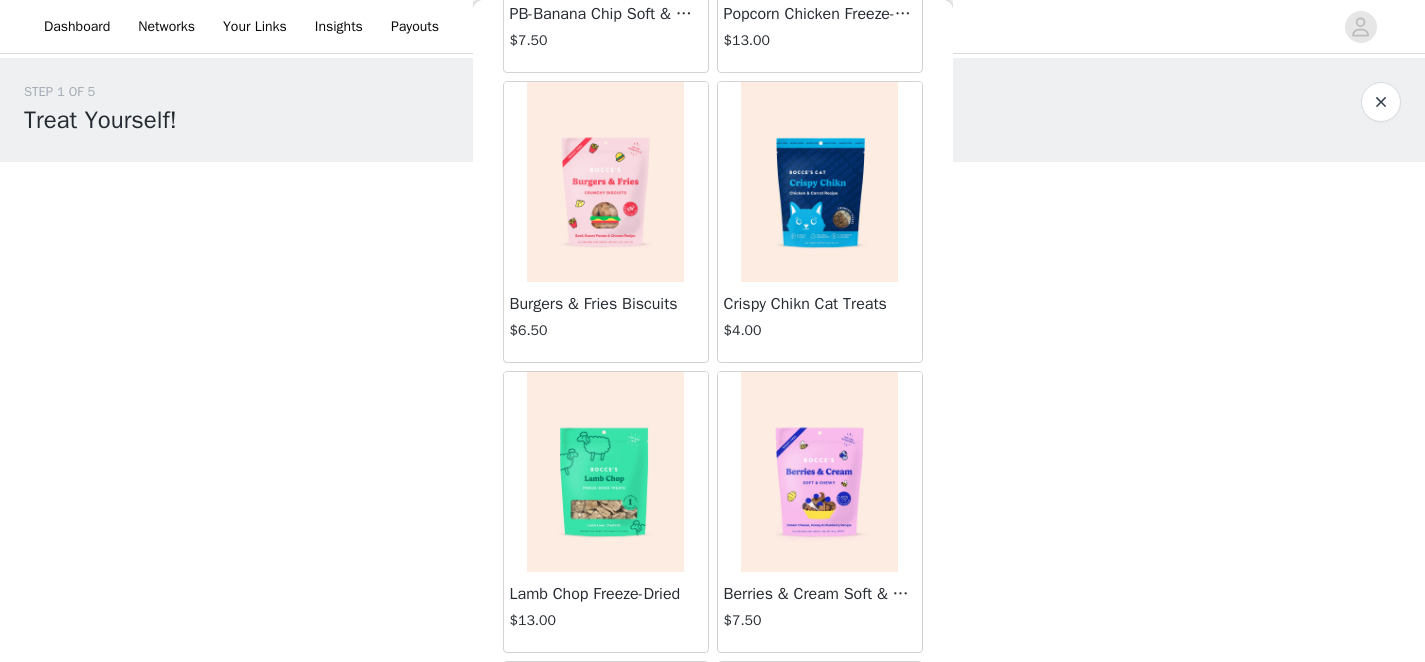 scroll, scrollTop: 1168, scrollLeft: 0, axis: vertical 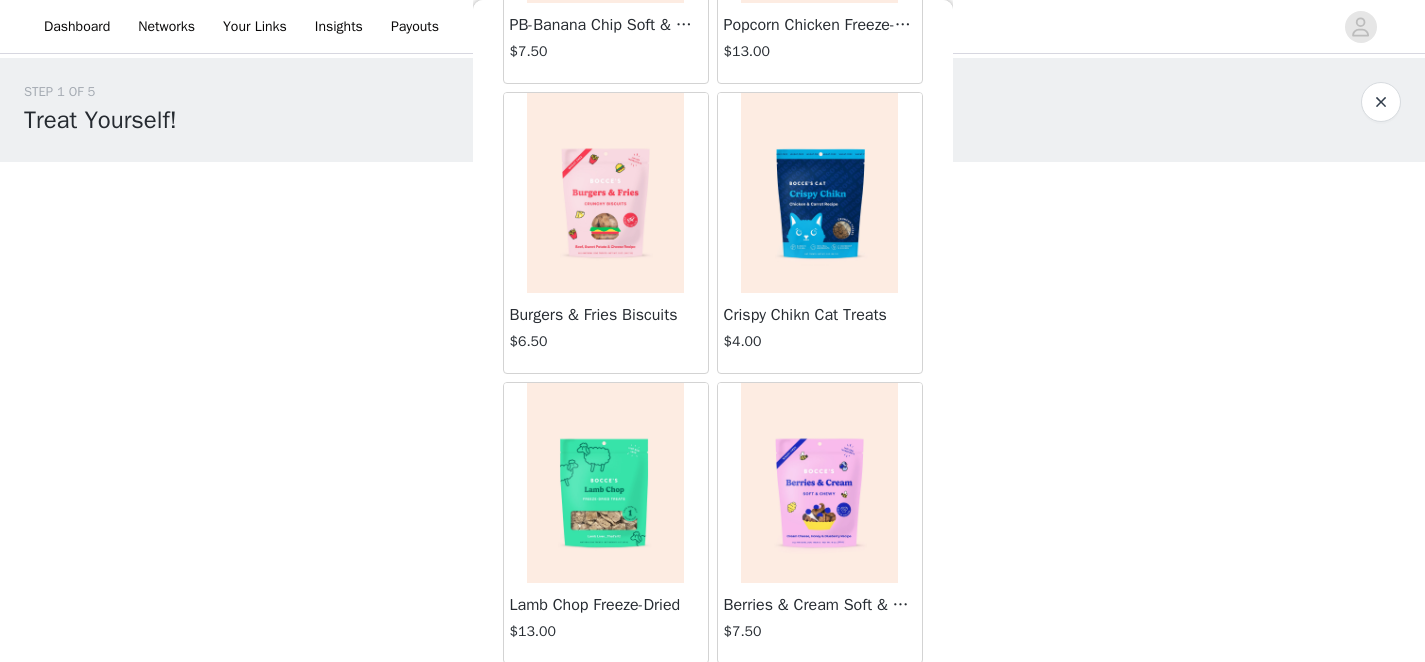 click at bounding box center (605, 193) 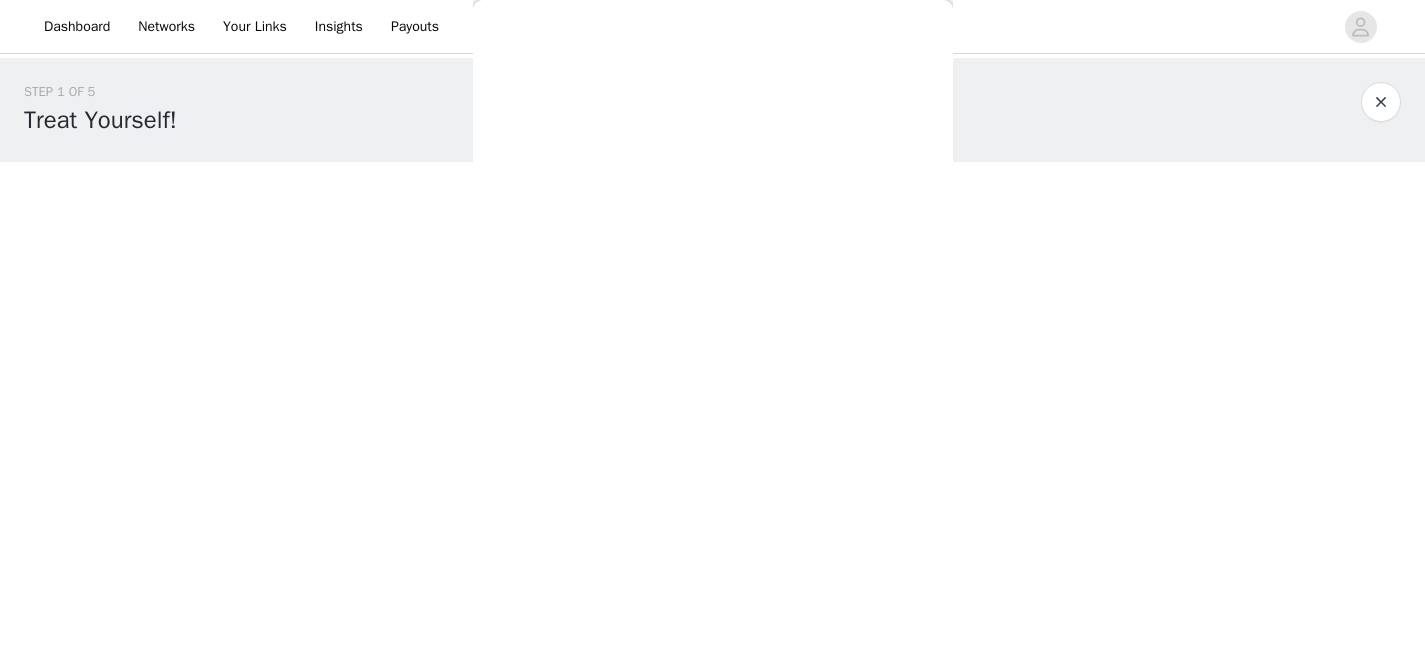 scroll, scrollTop: 231, scrollLeft: 0, axis: vertical 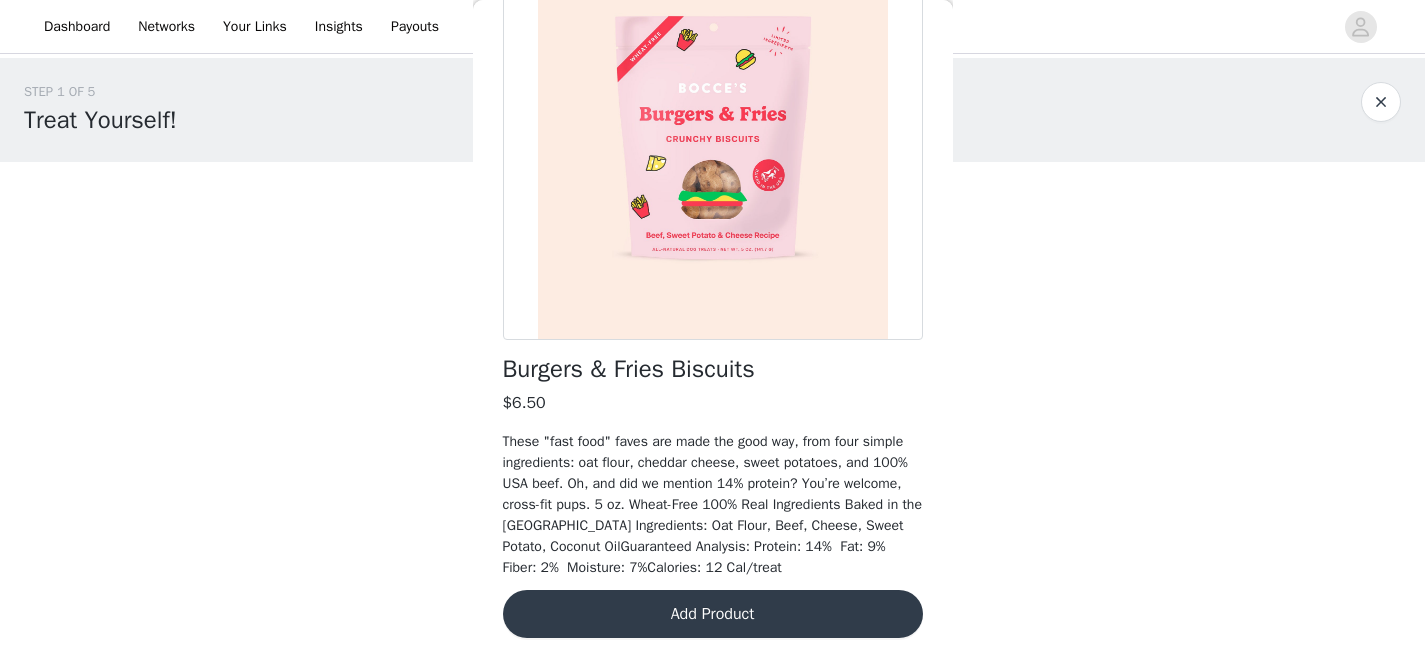 click on "Add Product" at bounding box center (713, 614) 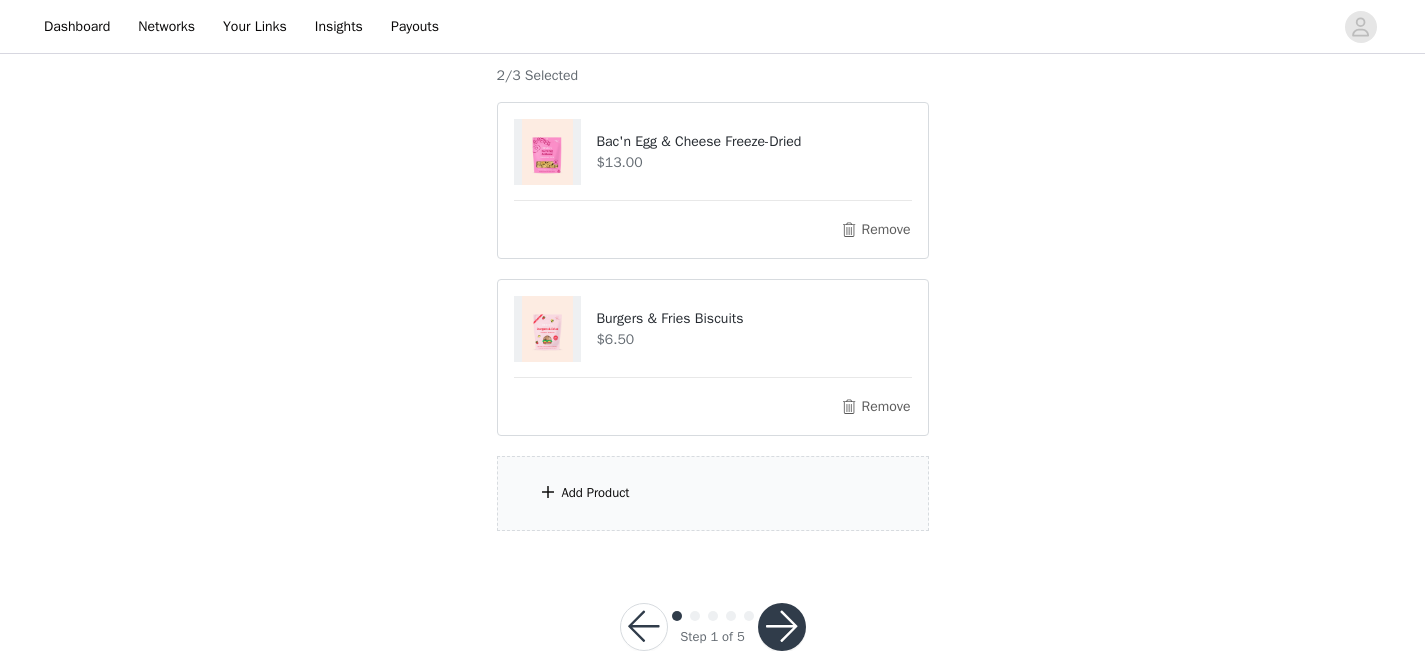 scroll, scrollTop: 231, scrollLeft: 0, axis: vertical 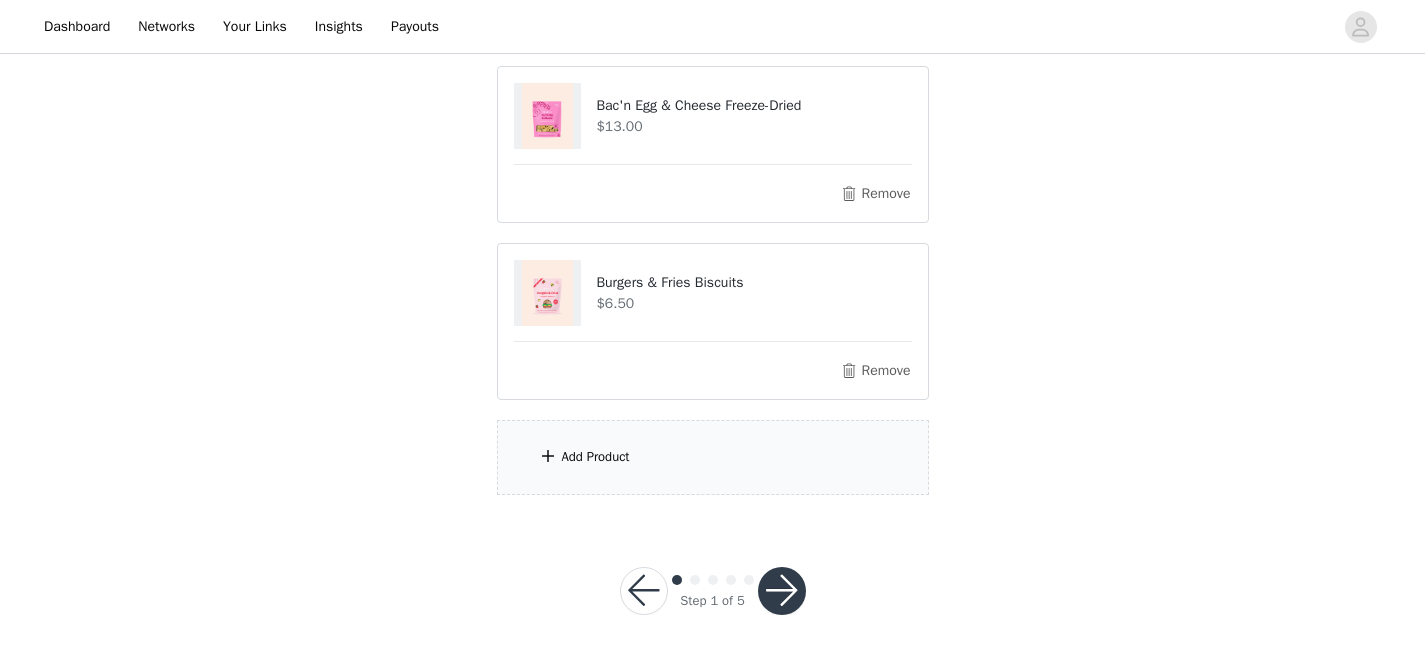 click on "Add Product" at bounding box center [713, 457] 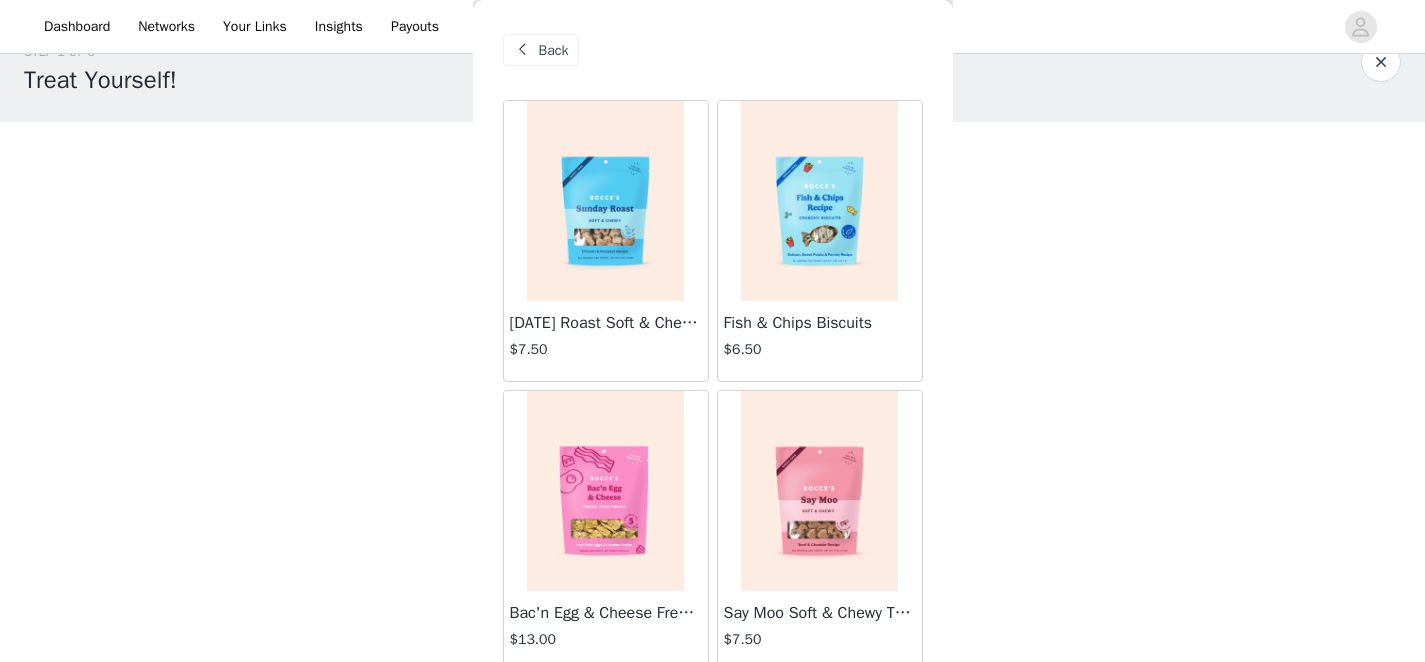 scroll, scrollTop: 0, scrollLeft: 0, axis: both 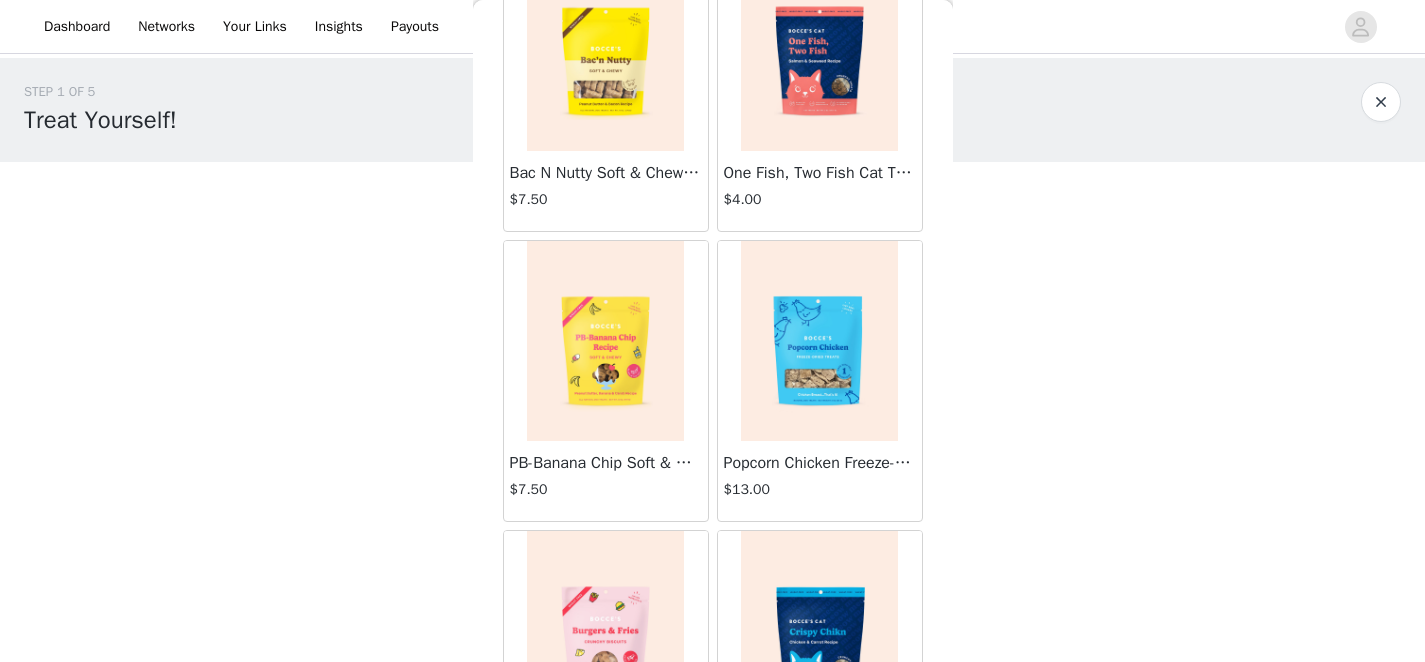 click at bounding box center (605, 341) 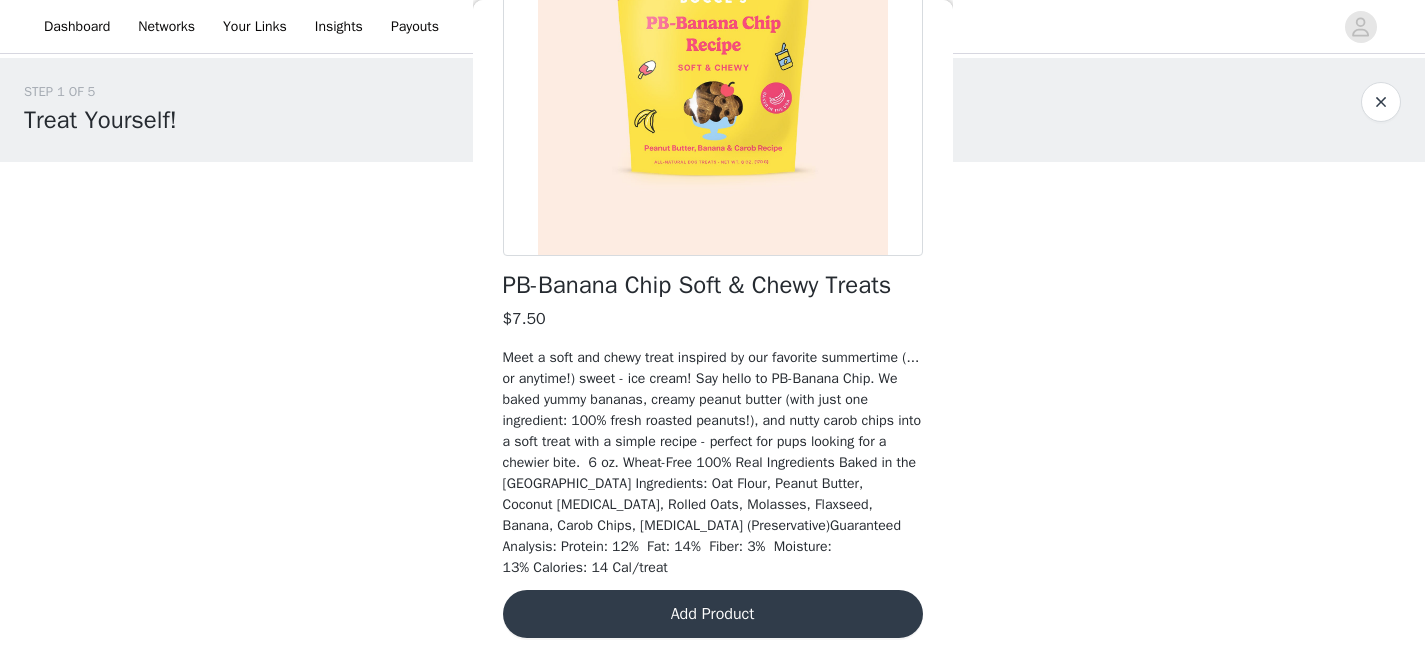scroll, scrollTop: 321, scrollLeft: 0, axis: vertical 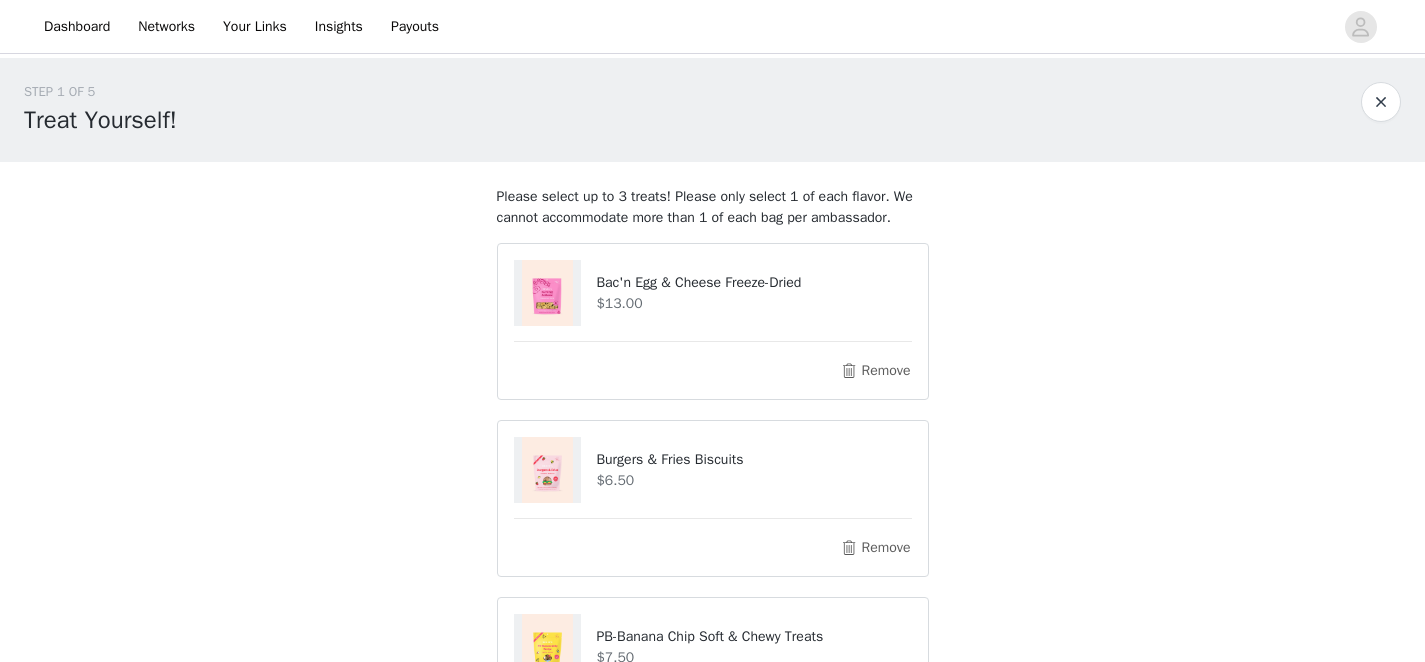 click on "STEP 1 OF 5
Treat Yourself!
Please select up to 3 treats! Please only select 1 of each flavor. We cannot accommodate more than 1 of each bag per ambassador.                 Bac'n Egg & Cheese Freeze-Dried     $13.00             Remove     Burgers & Fries Biscuits     $6.50             Remove     PB-Banana Chip Soft & Chewy Treats     $7.50             Remove" at bounding box center (712, 428) 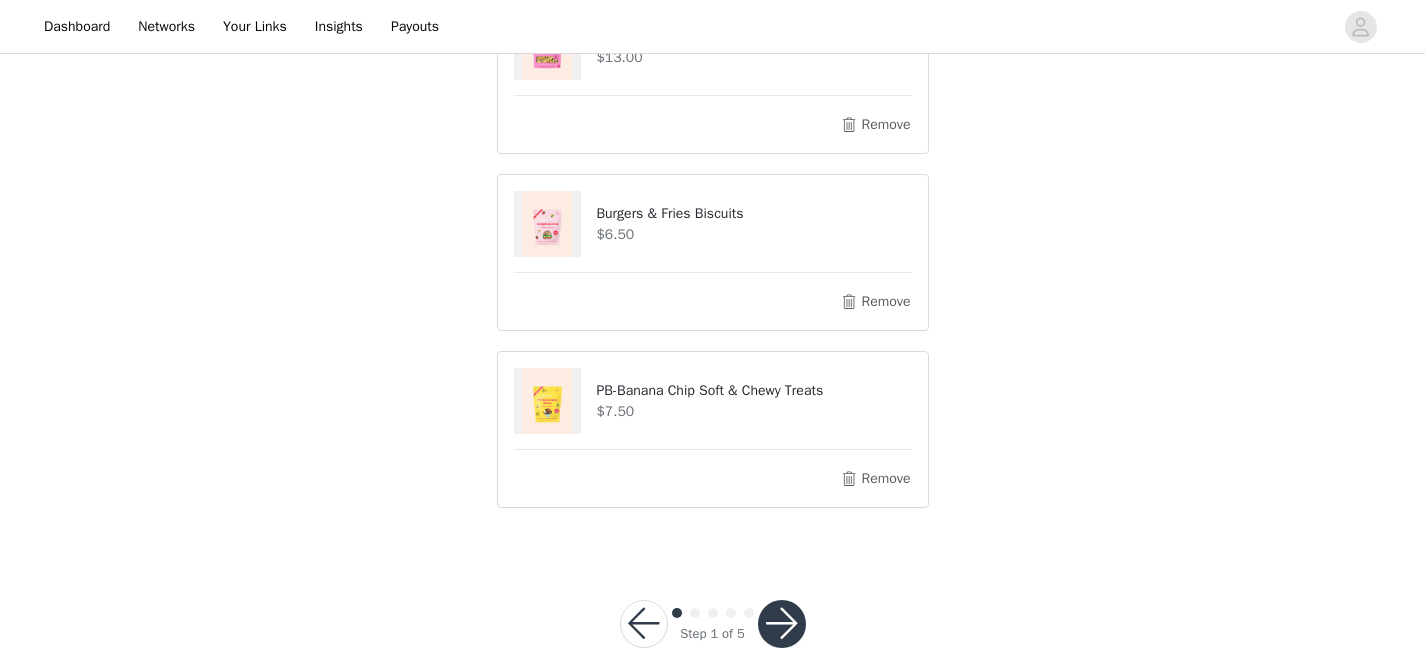scroll, scrollTop: 268, scrollLeft: 0, axis: vertical 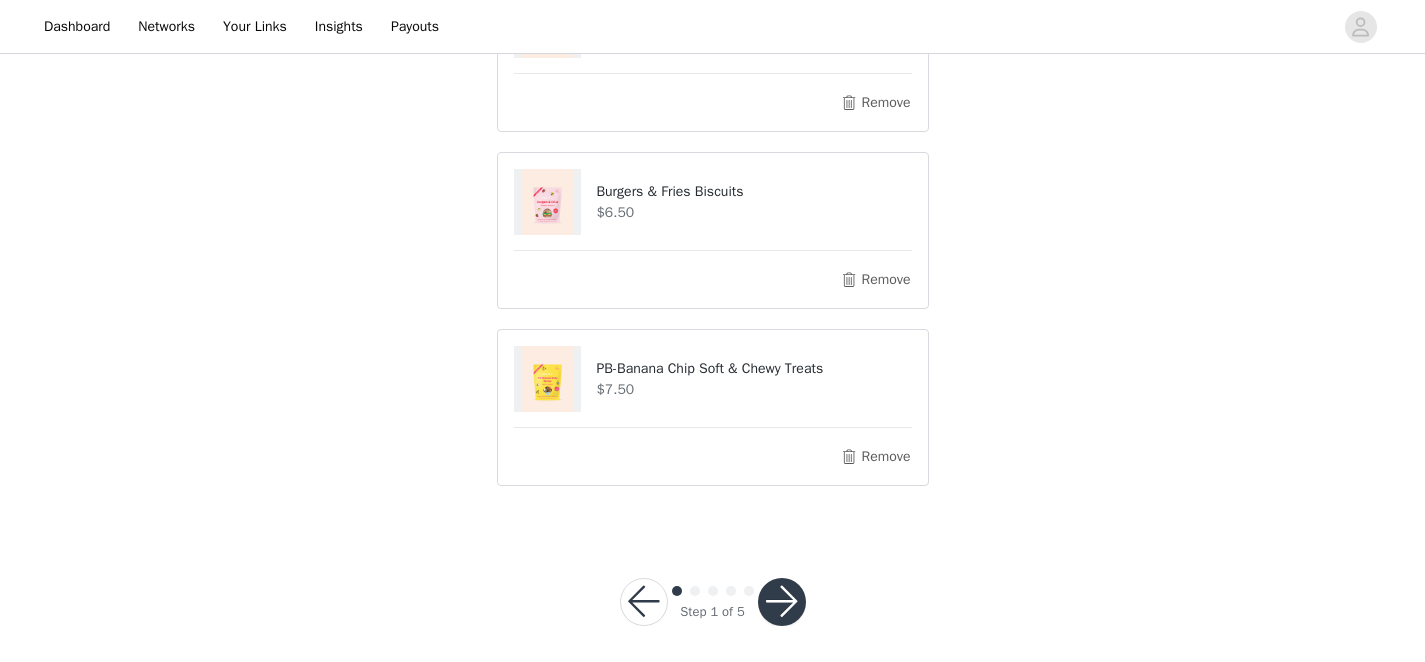 click on "STEP 1 OF 5
Treat Yourself!
Please select up to 3 treats! Please only select 1 of each flavor. We cannot accommodate more than 1 of each bag per ambassador.                 Bac'n Egg & Cheese Freeze-Dried     $13.00             Remove     Burgers & Fries Biscuits     $6.50             Remove     PB-Banana Chip Soft & Chewy Treats     $7.50             Remove" at bounding box center (712, 160) 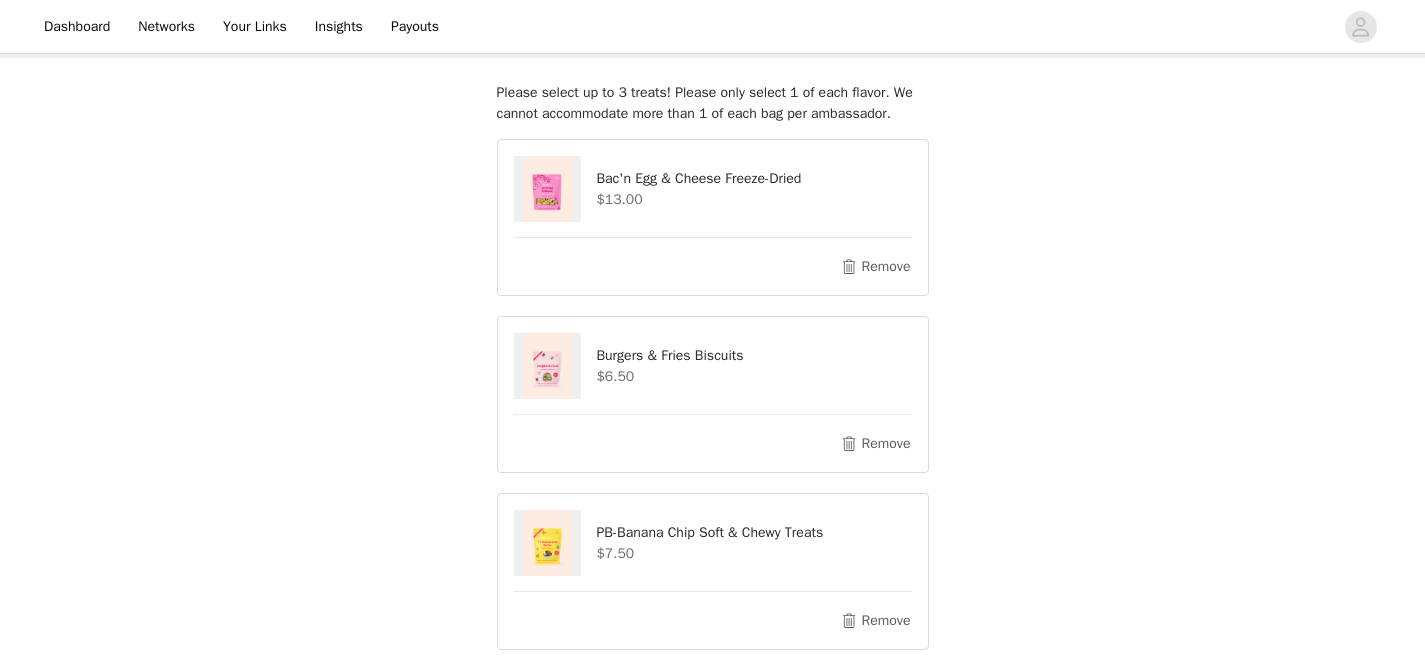 scroll, scrollTop: 84, scrollLeft: 0, axis: vertical 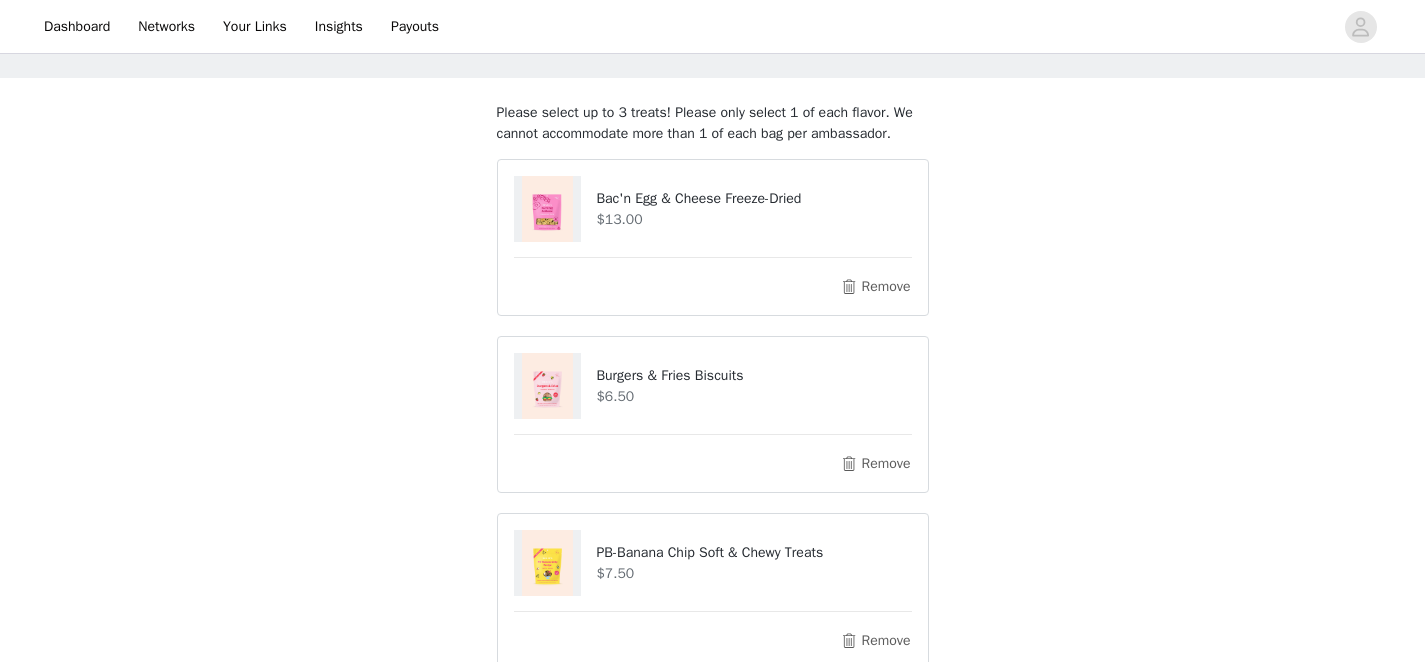 click on "STEP 1 OF 5
Treat Yourself!
Please select up to 3 treats! Please only select 1 of each flavor. We cannot accommodate more than 1 of each bag per ambassador.                 Bac'n Egg & Cheese Freeze-Dried     $13.00             Remove     Burgers & Fries Biscuits     $6.50             Remove     PB-Banana Chip Soft & Chewy Treats     $7.50             Remove" at bounding box center [712, 344] 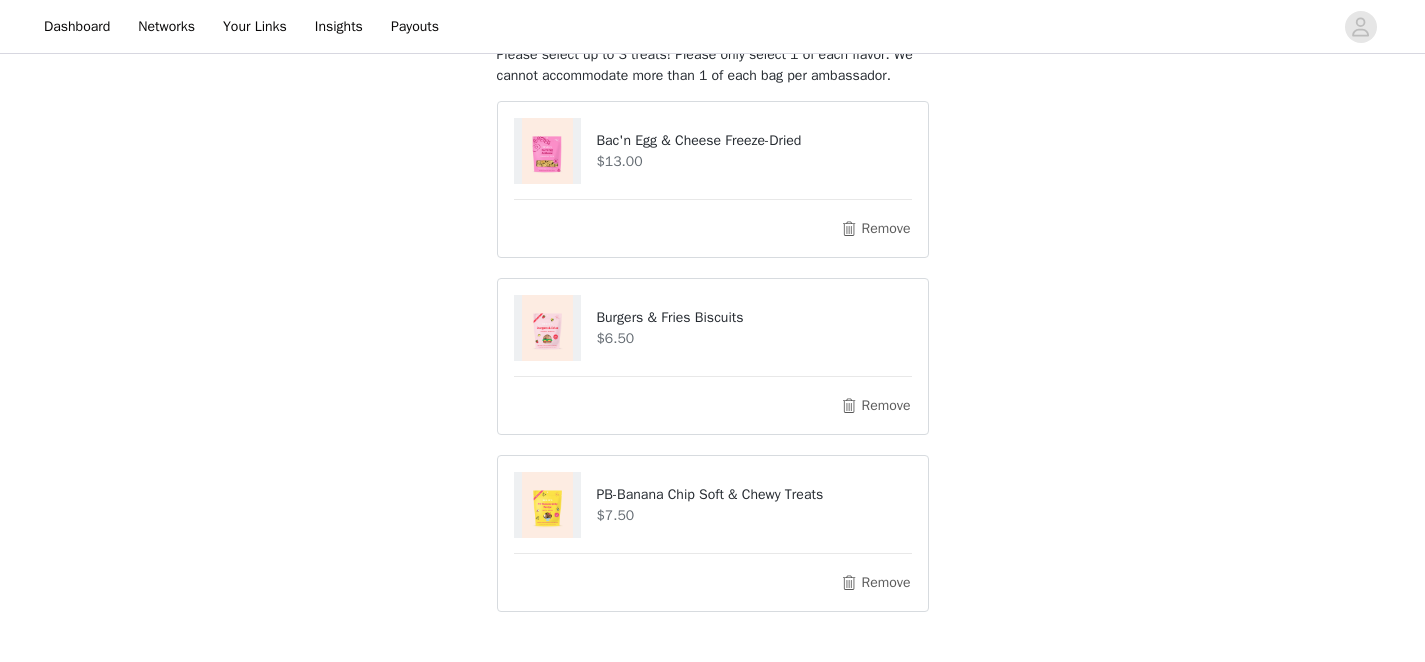 scroll, scrollTop: 172, scrollLeft: 0, axis: vertical 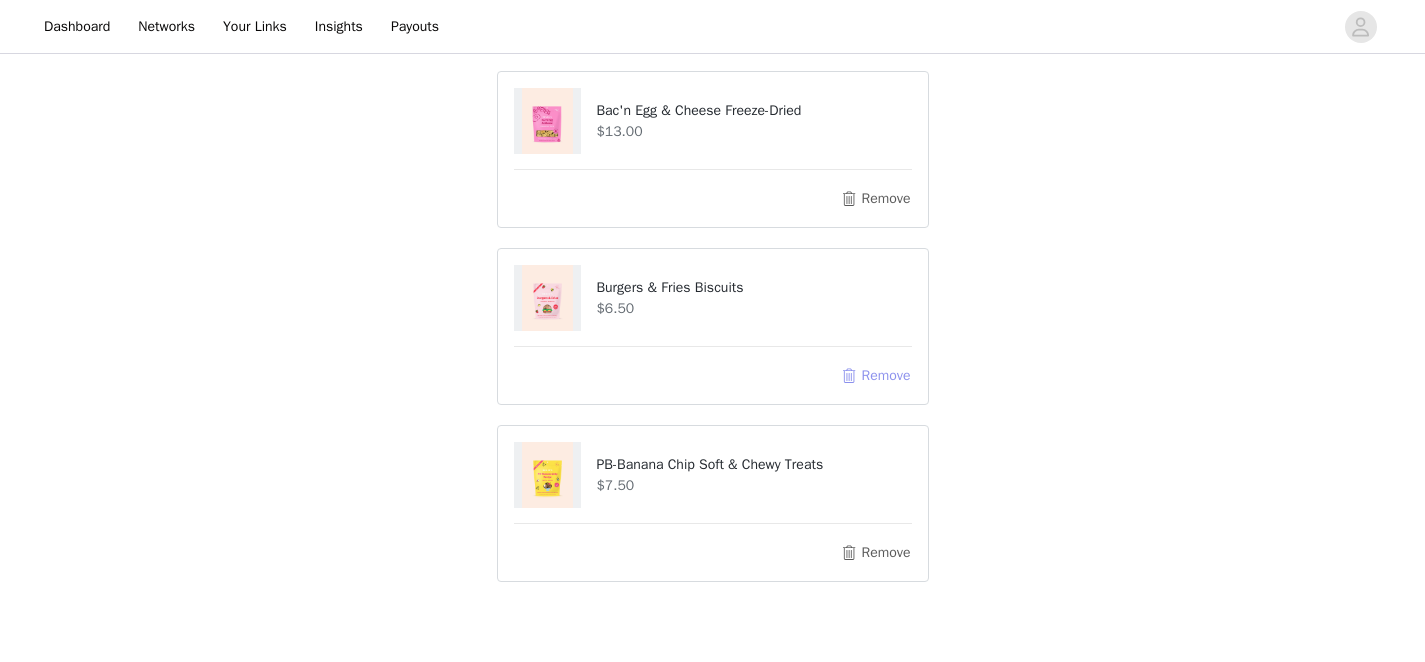 click on "Remove" at bounding box center [875, 376] 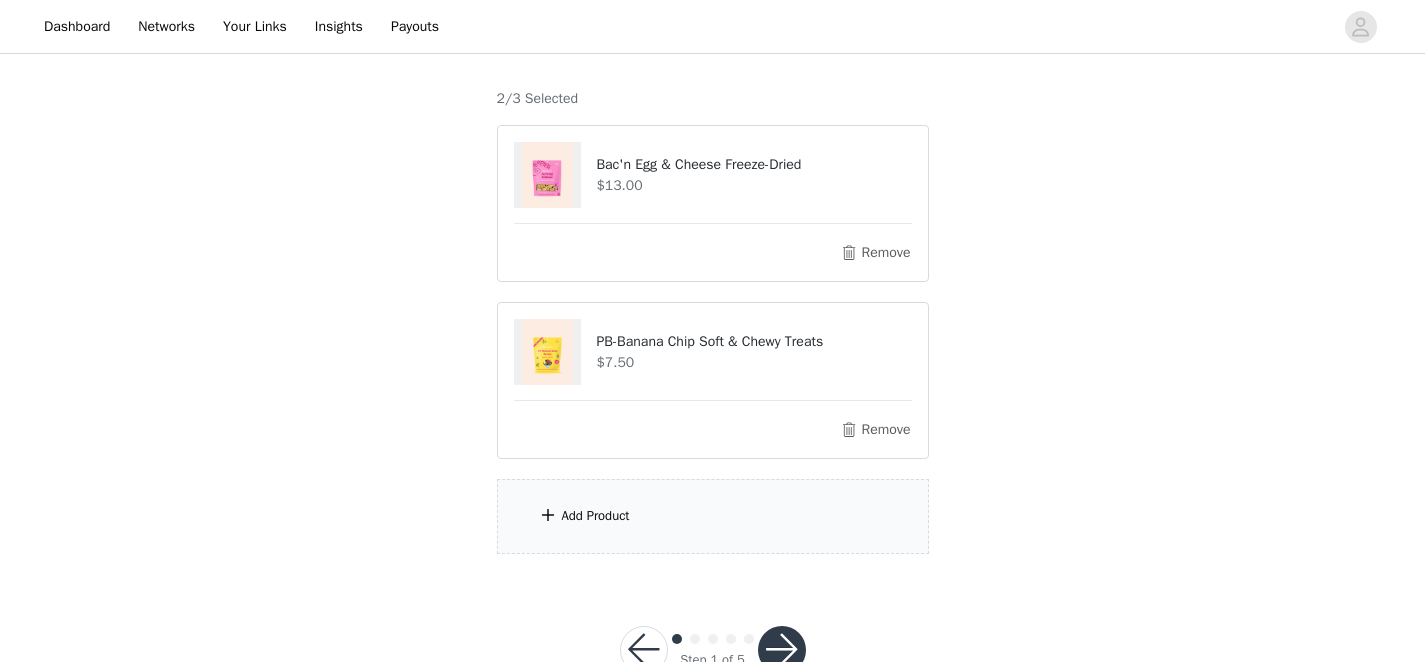 click on "STEP 1 OF 5
Treat Yourself!
Please select up to 3 treats! Please only select 1 of each flavor. We cannot accommodate more than 1 of each bag per ambassador.       2/3 Selected           Bac'n Egg & Cheese Freeze-Dried     $13.00             Remove     PB-Banana Chip Soft & Chewy Treats     $7.50             Remove     Add Product" at bounding box center [712, 232] 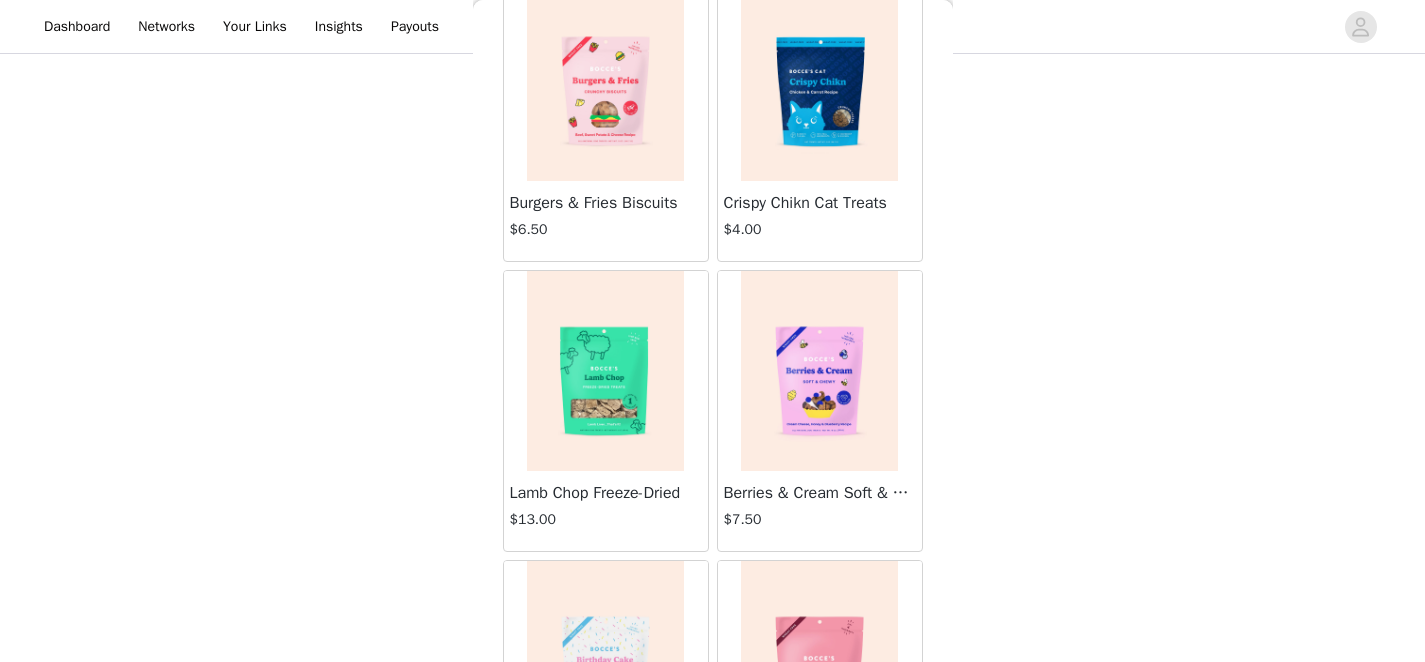 scroll, scrollTop: 1371, scrollLeft: 0, axis: vertical 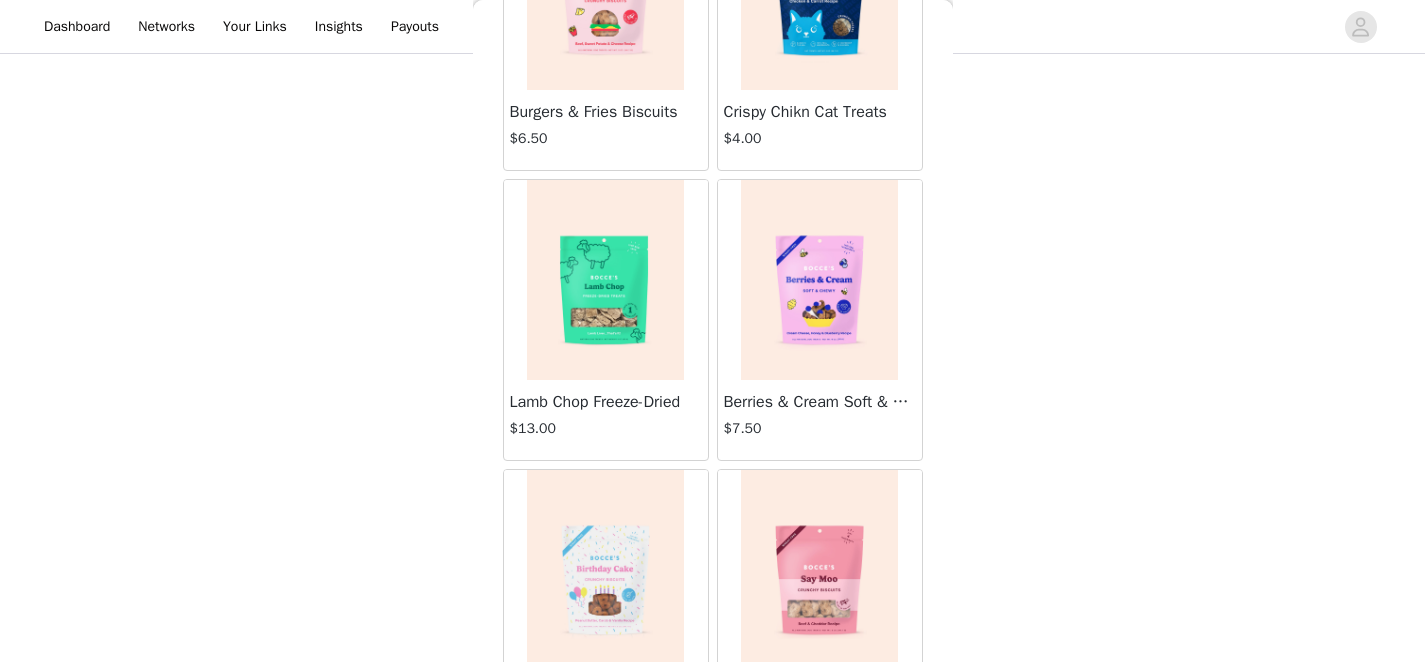 click at bounding box center [819, 280] 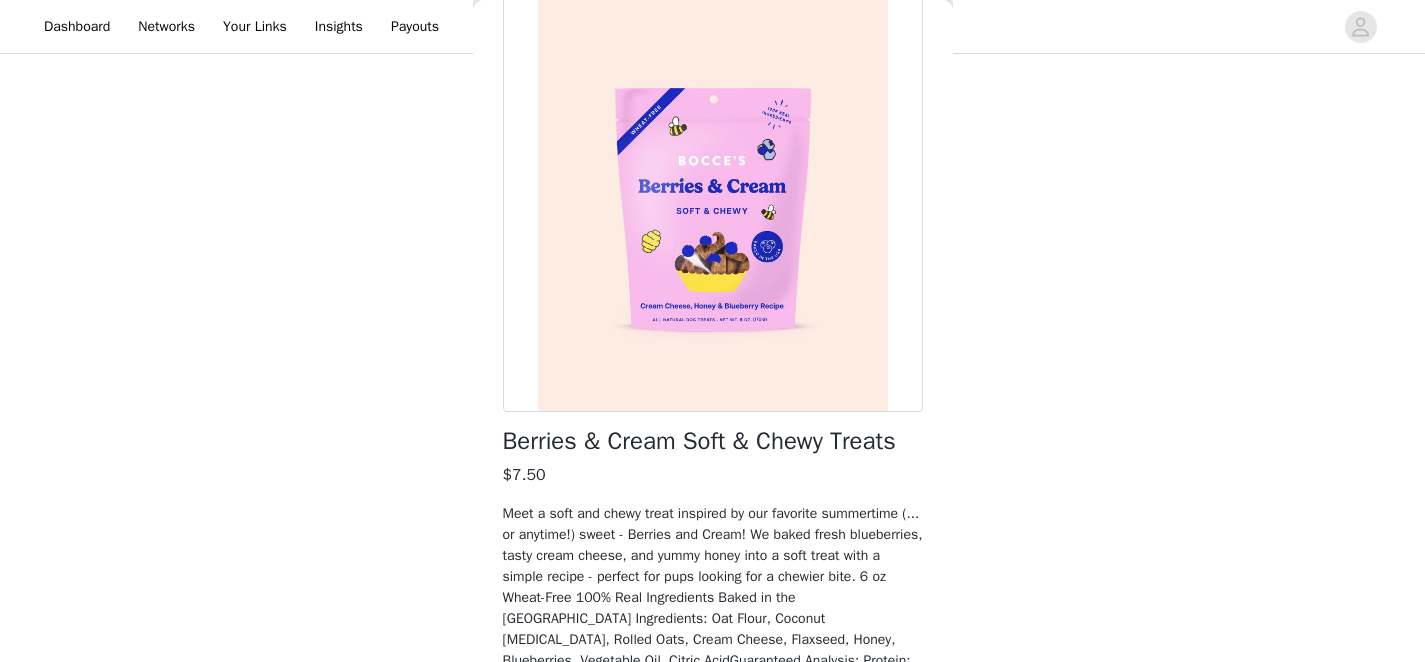 scroll, scrollTop: 273, scrollLeft: 0, axis: vertical 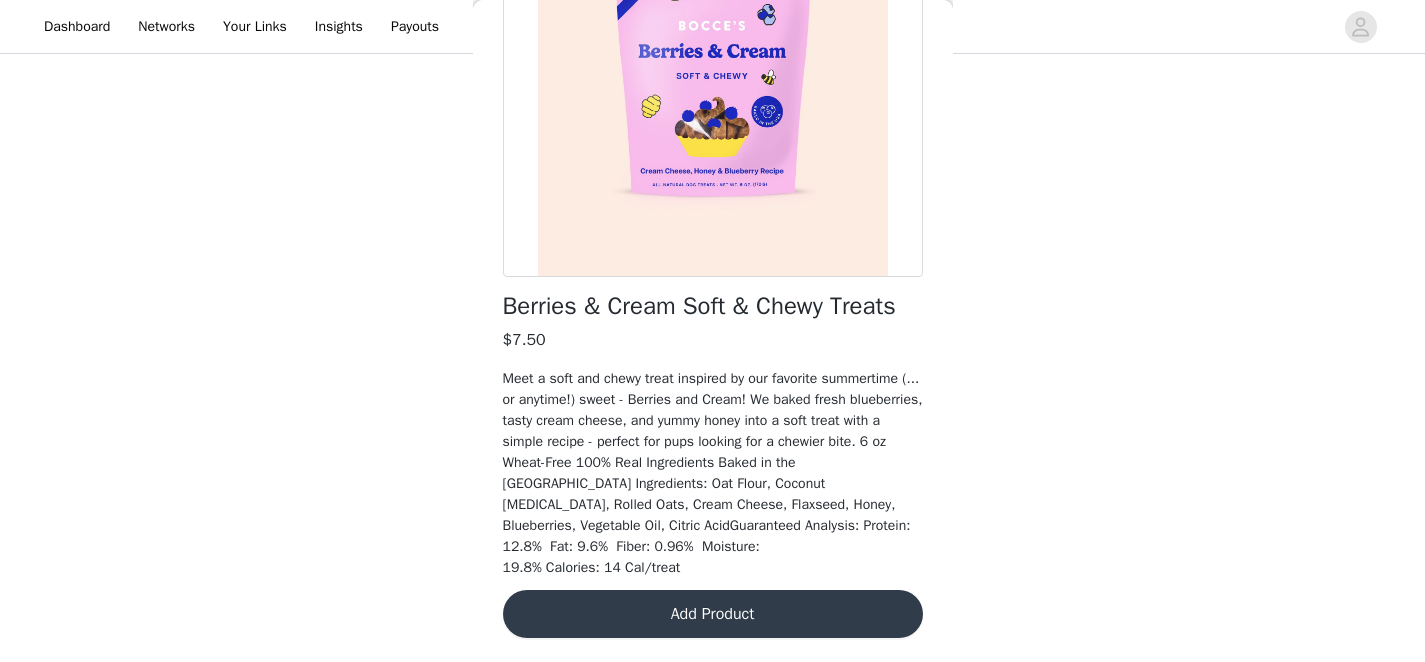 click on "Add Product" at bounding box center (713, 614) 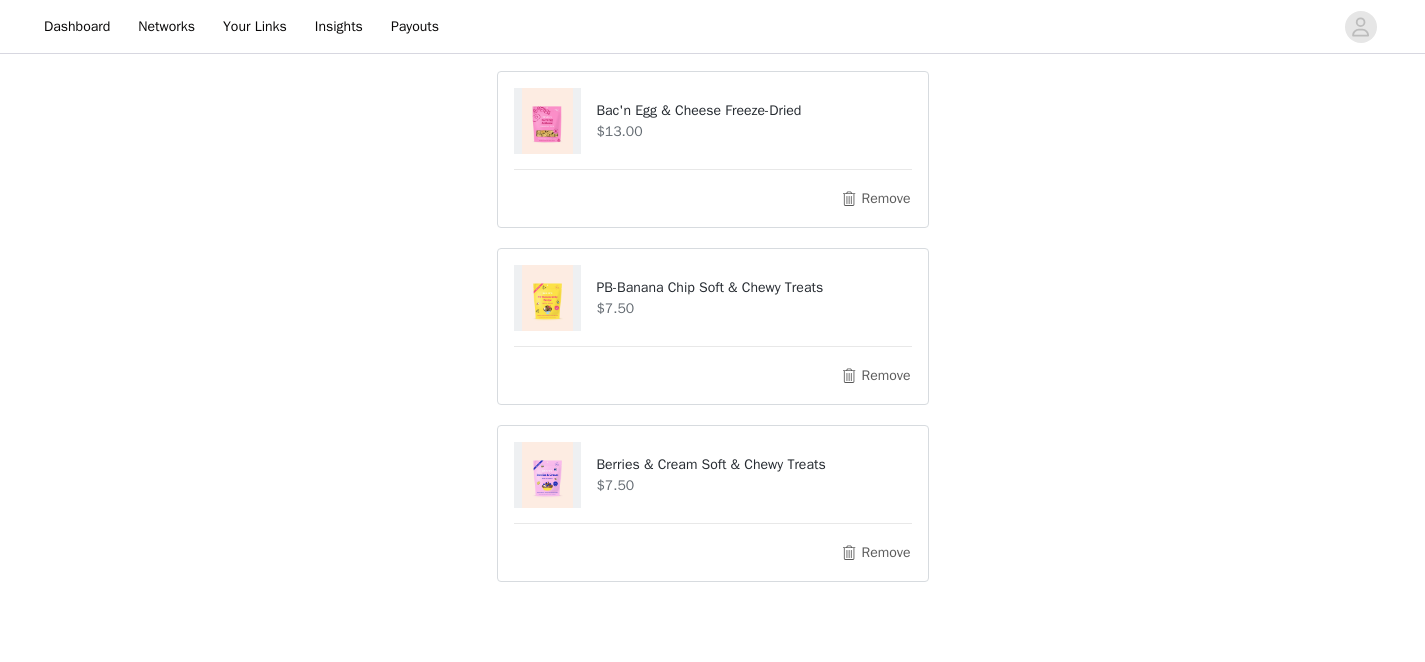 scroll, scrollTop: 279, scrollLeft: 0, axis: vertical 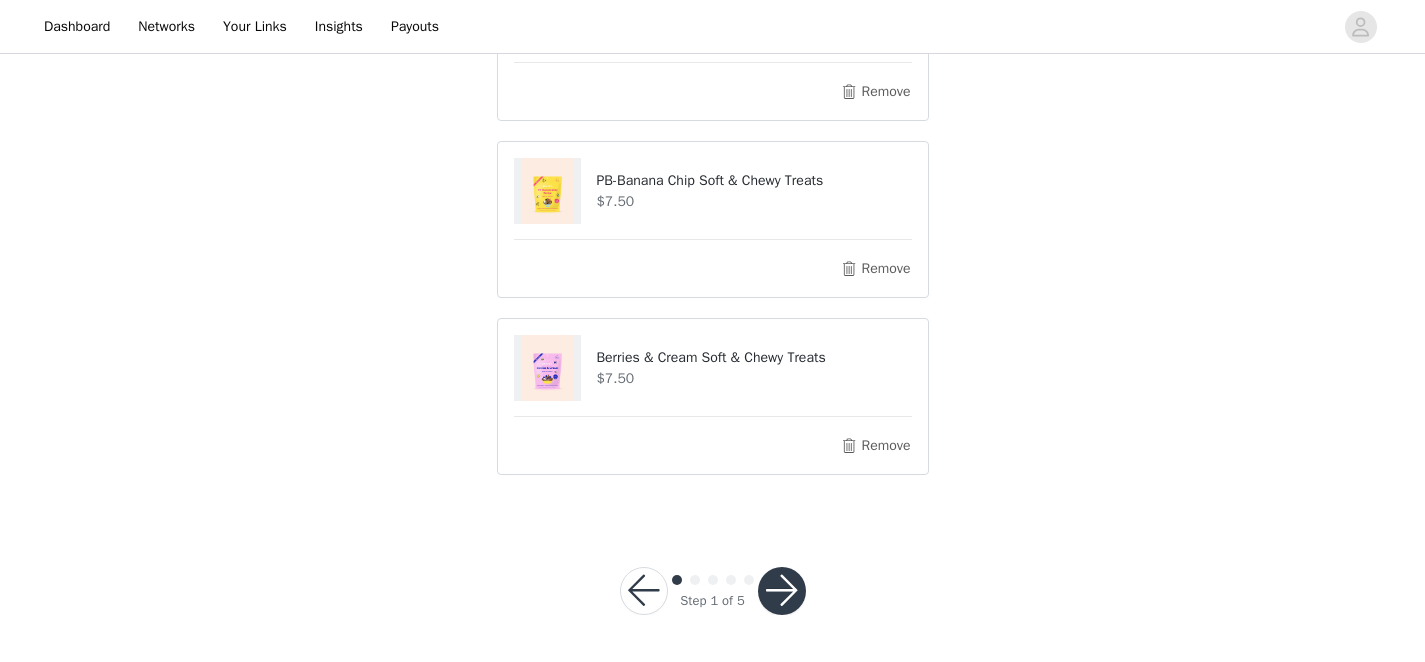 click at bounding box center (782, 591) 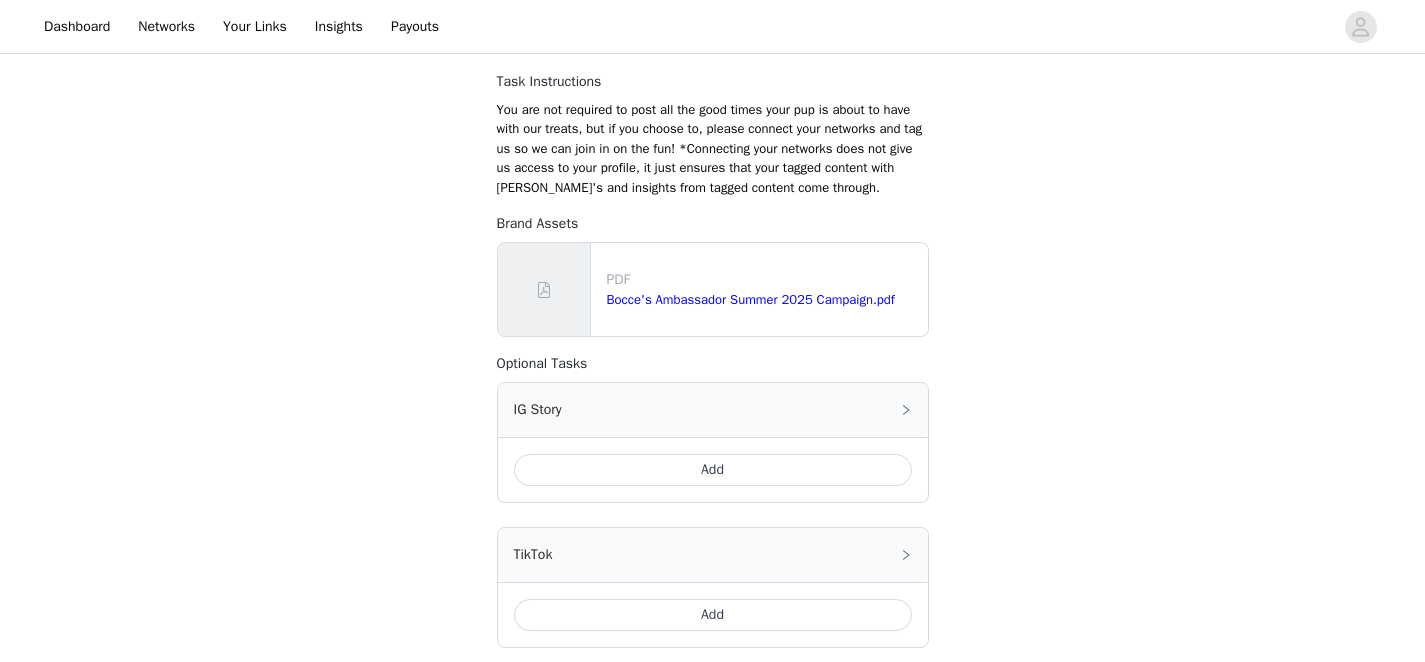 scroll, scrollTop: 244, scrollLeft: 0, axis: vertical 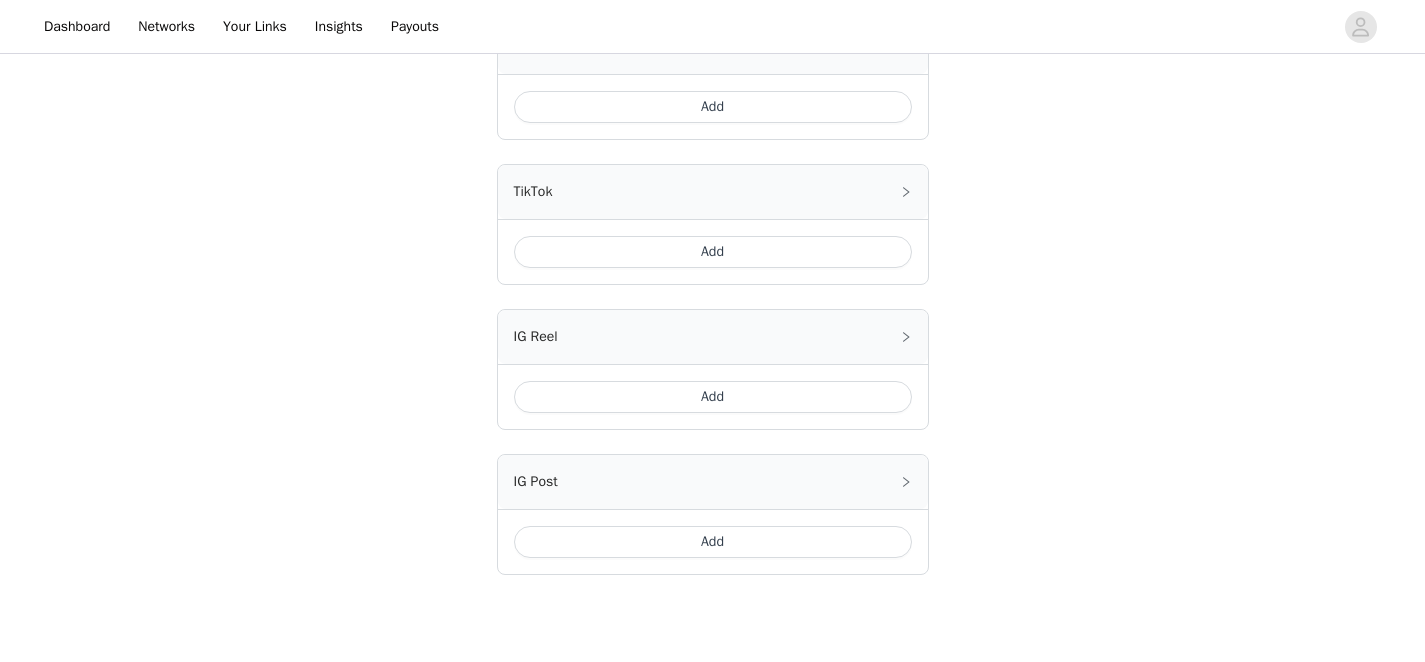 click on "Add" at bounding box center [713, 107] 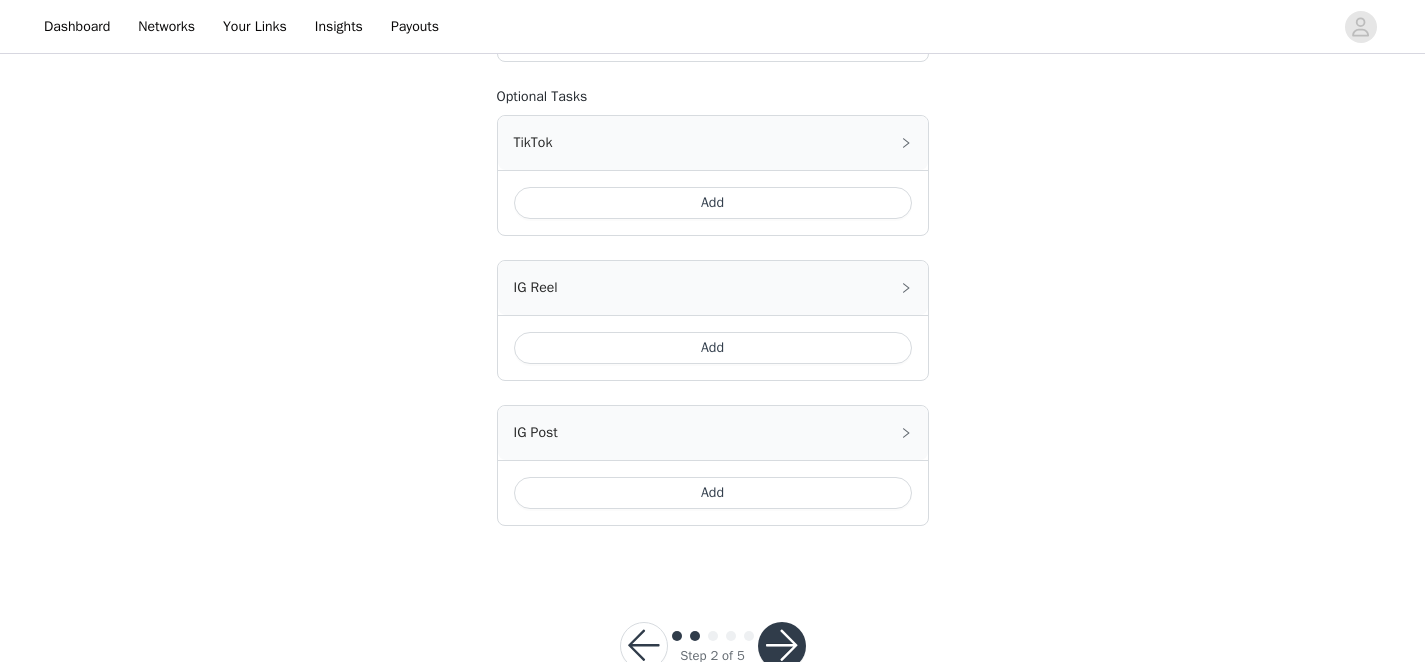 scroll, scrollTop: 919, scrollLeft: 0, axis: vertical 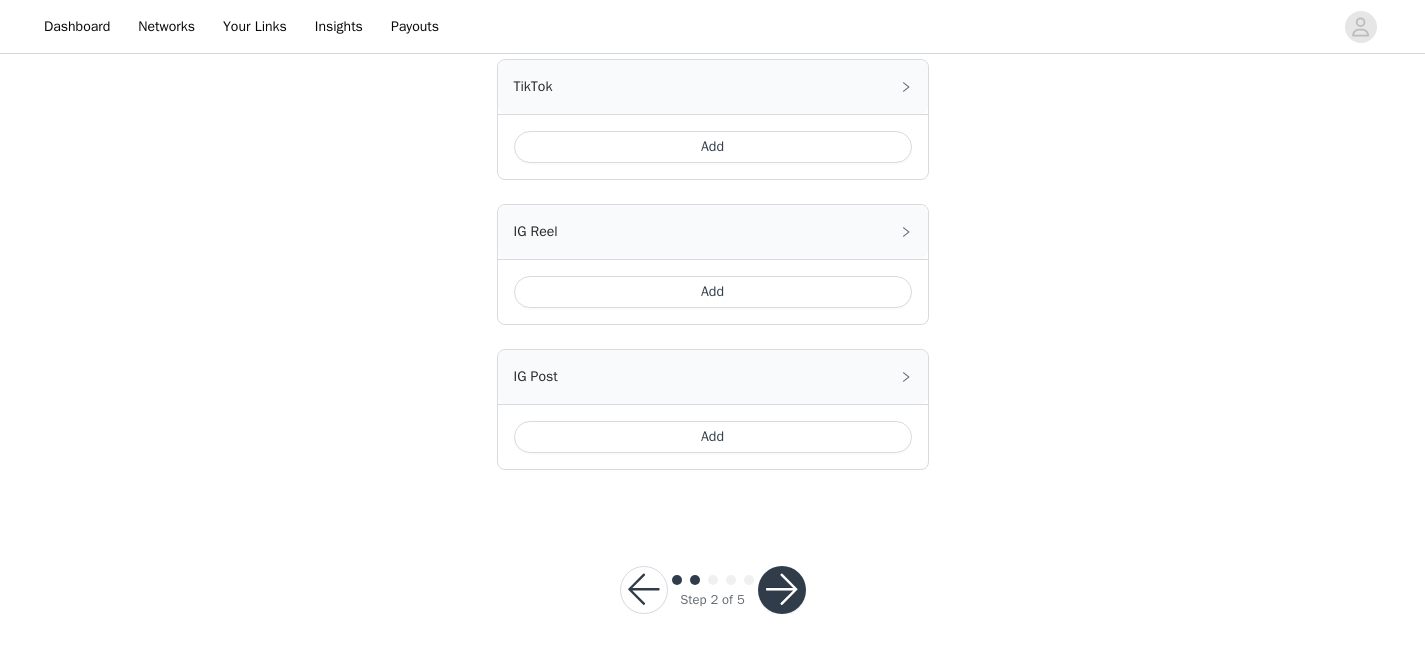 click at bounding box center (782, 590) 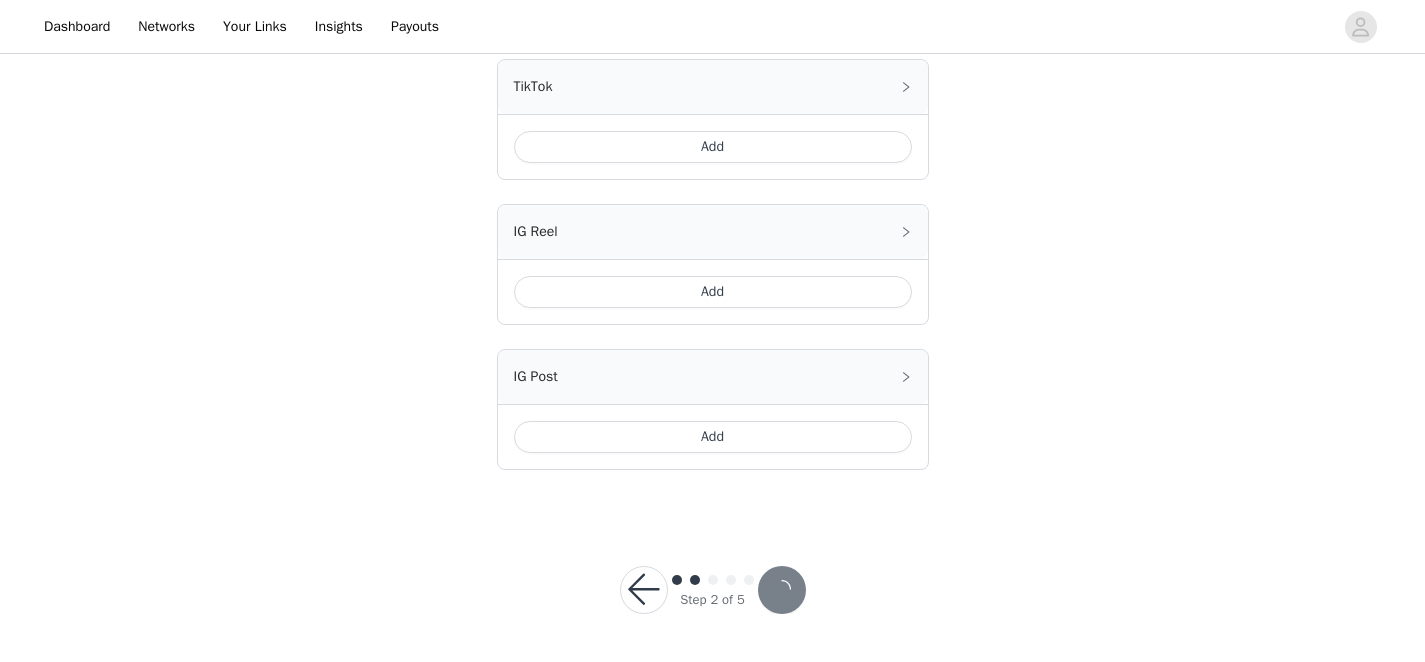 scroll, scrollTop: 0, scrollLeft: 0, axis: both 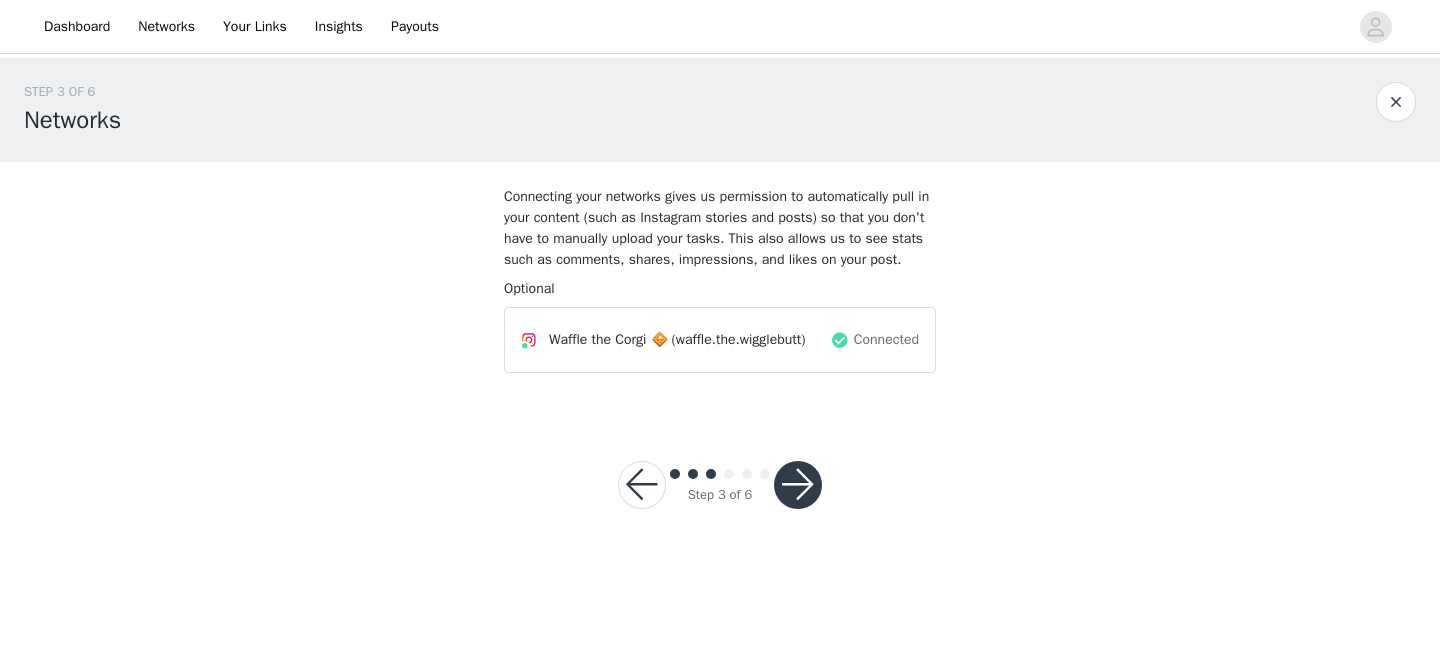 click at bounding box center [798, 485] 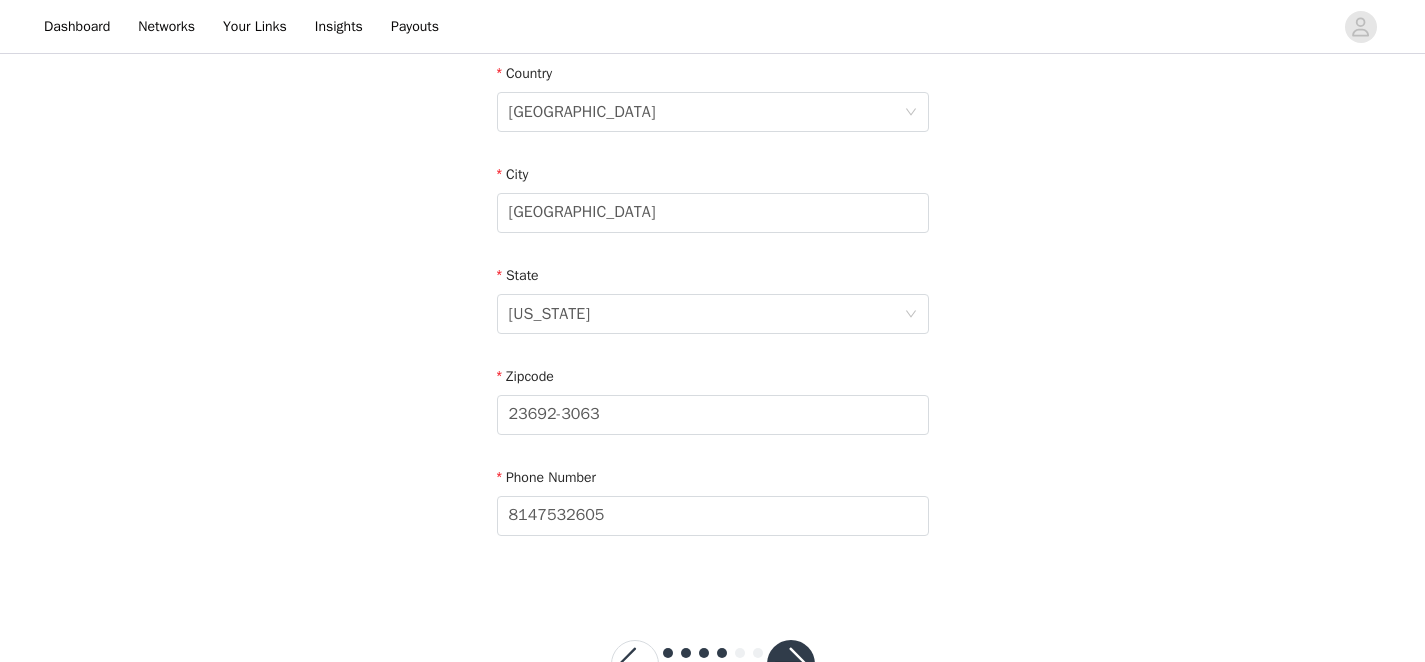scroll, scrollTop: 701, scrollLeft: 0, axis: vertical 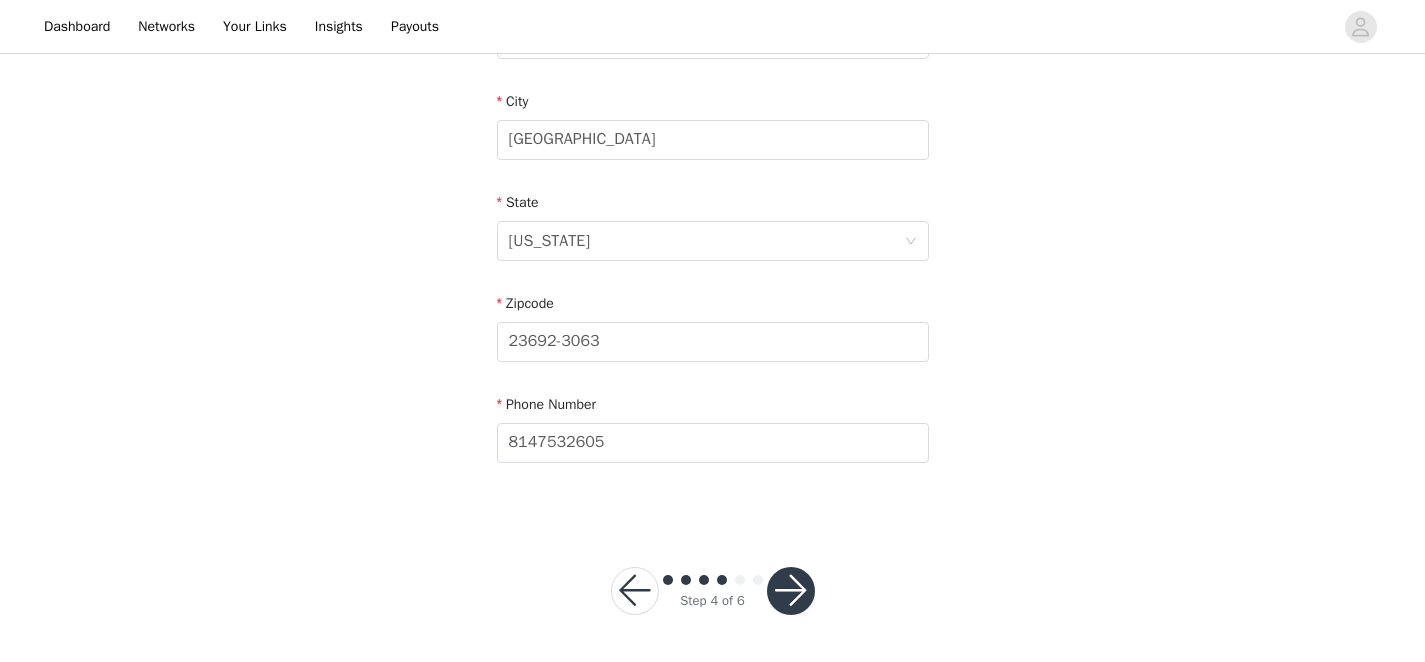 click at bounding box center [791, 591] 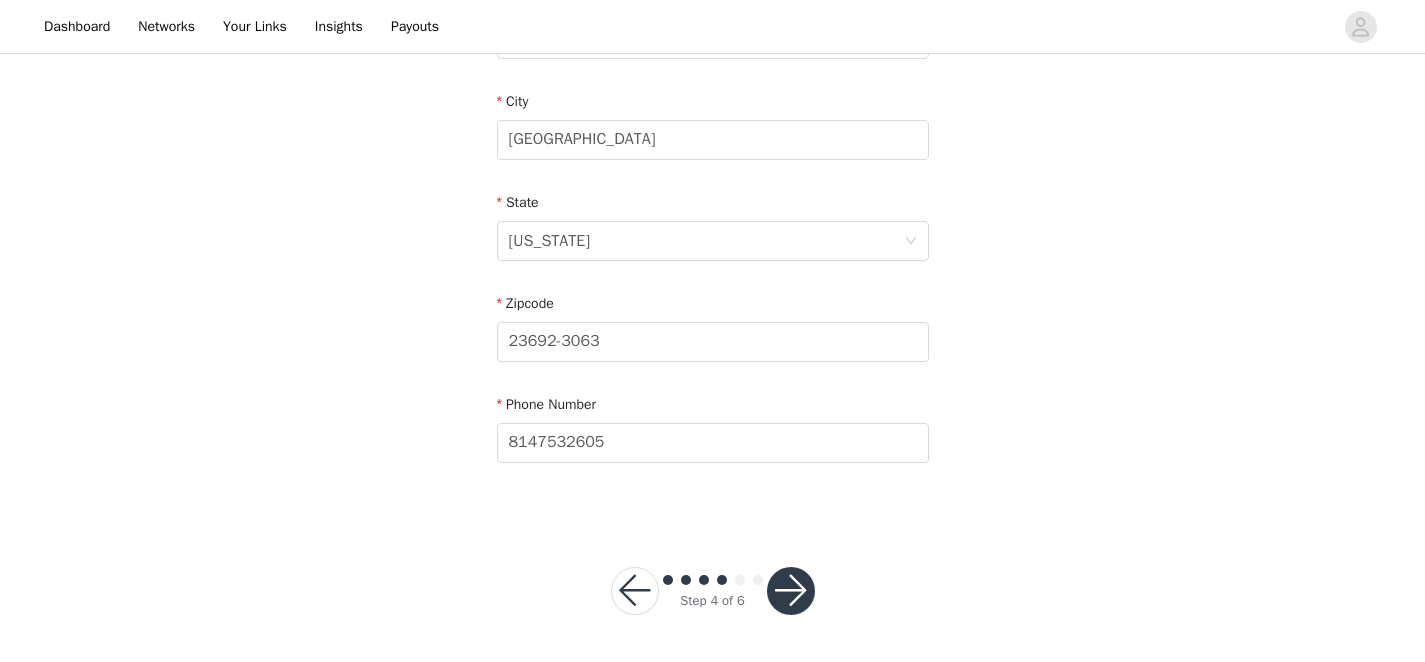 scroll, scrollTop: 0, scrollLeft: 0, axis: both 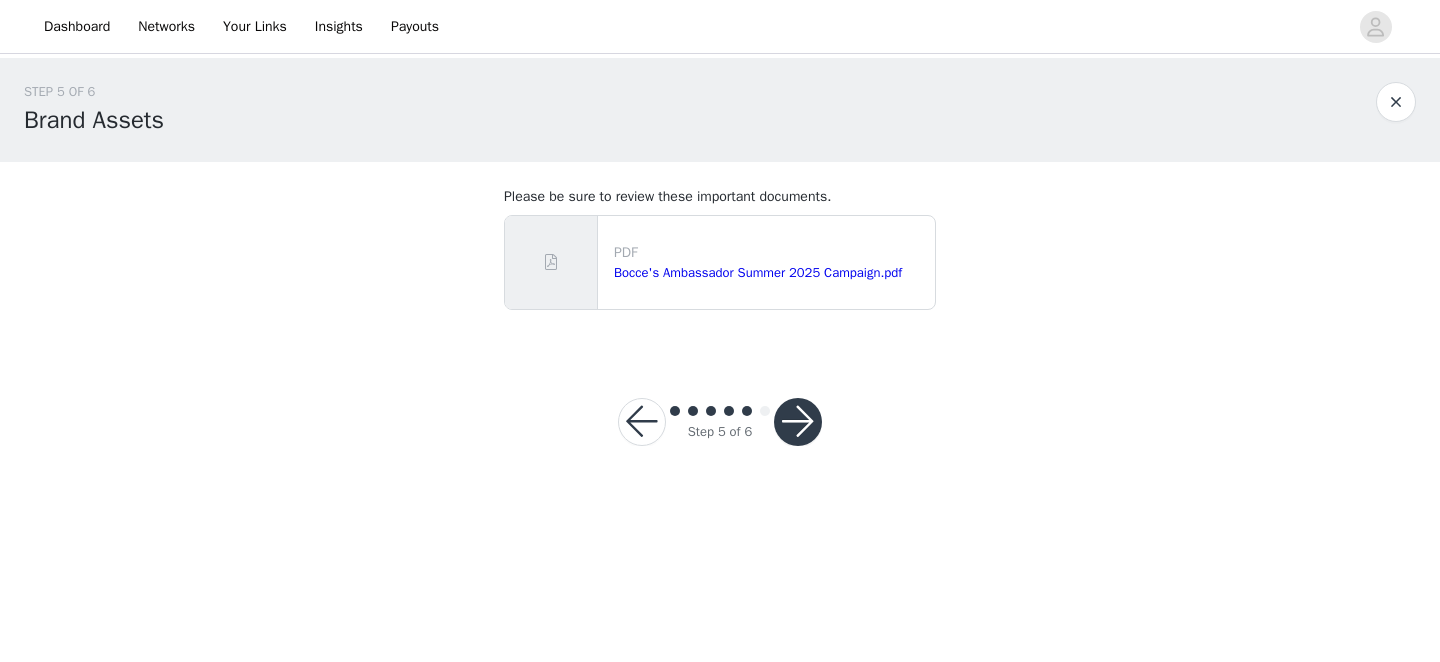 click at bounding box center [798, 422] 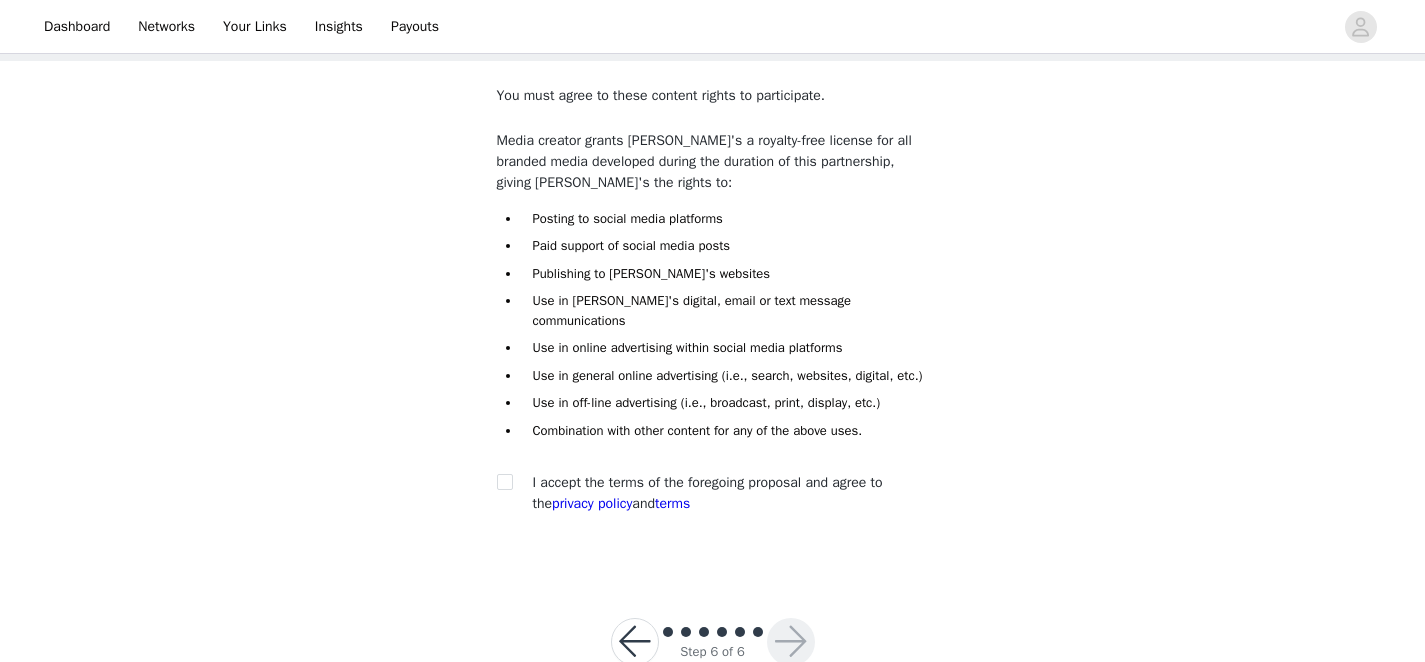 scroll, scrollTop: 153, scrollLeft: 0, axis: vertical 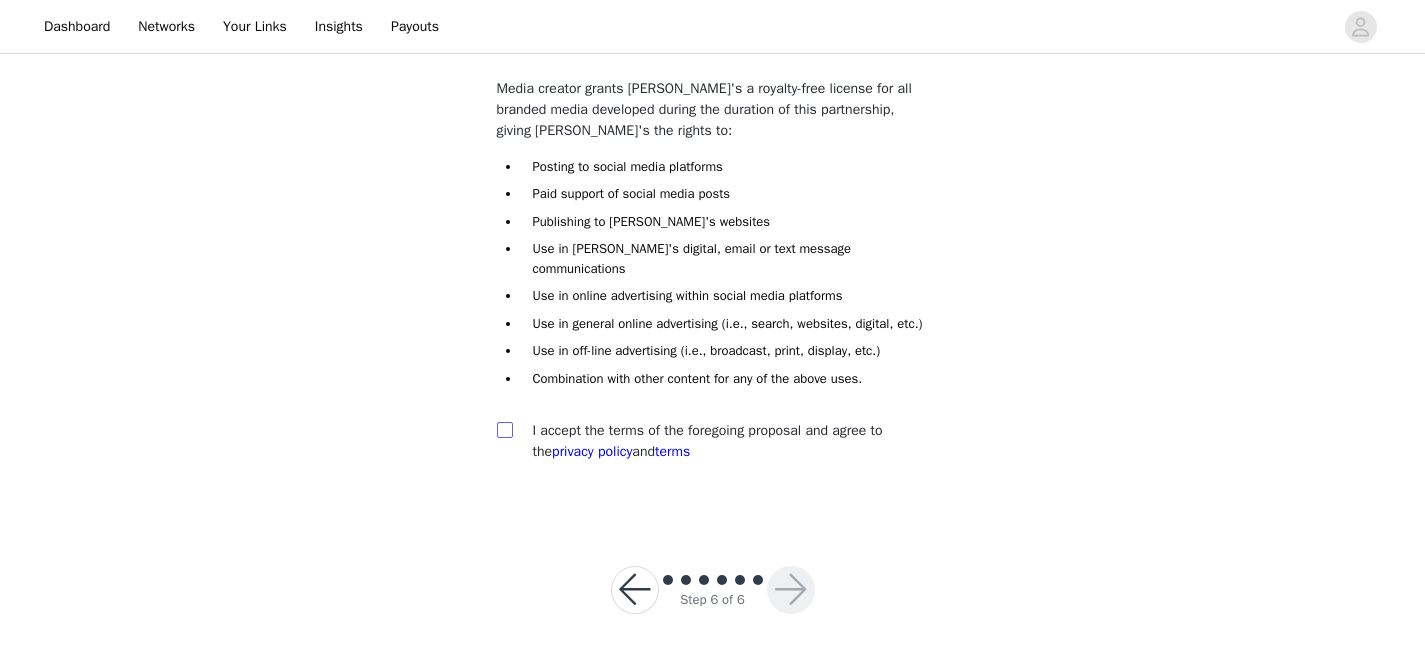 click at bounding box center (504, 429) 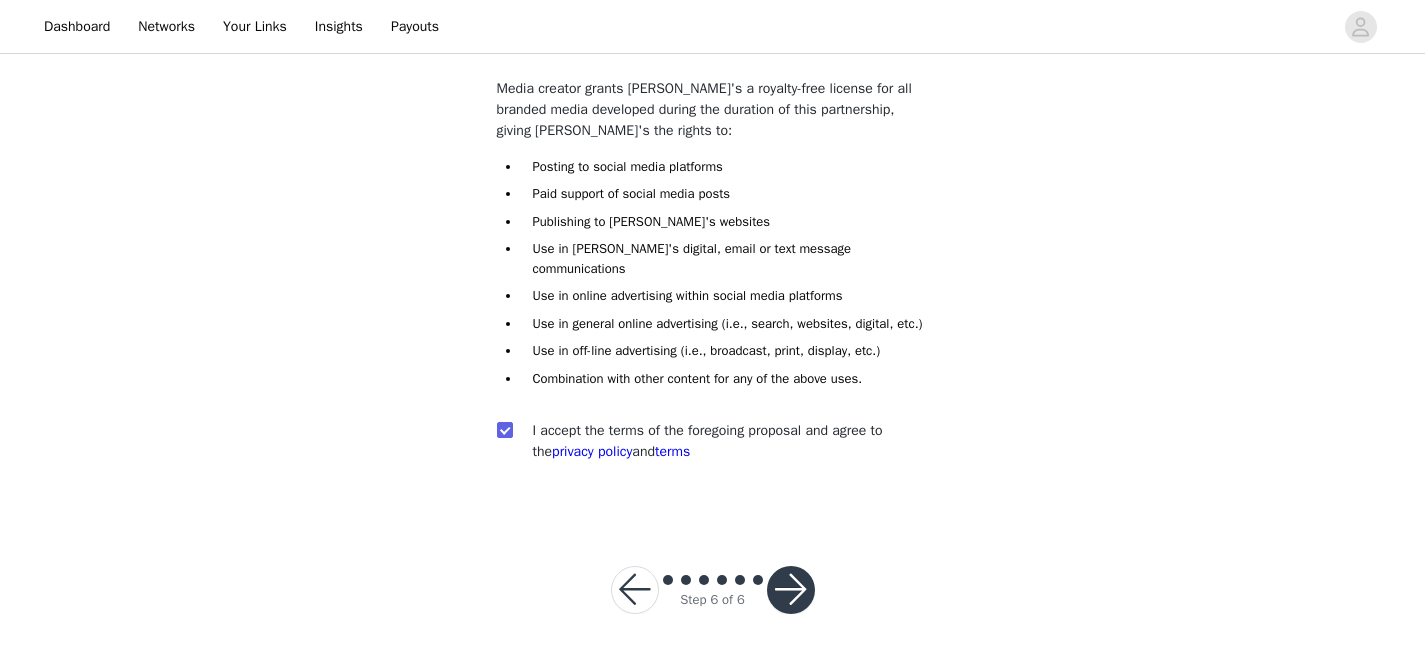 click at bounding box center [791, 590] 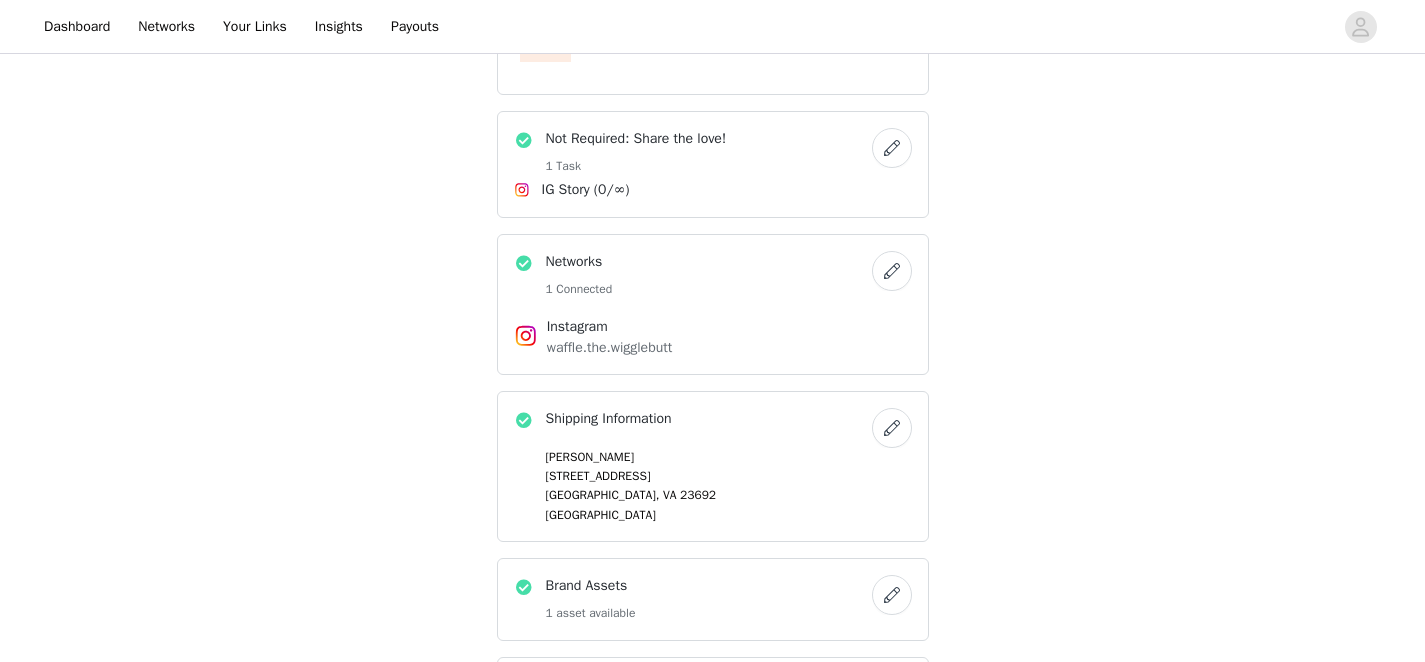 scroll, scrollTop: 1373, scrollLeft: 0, axis: vertical 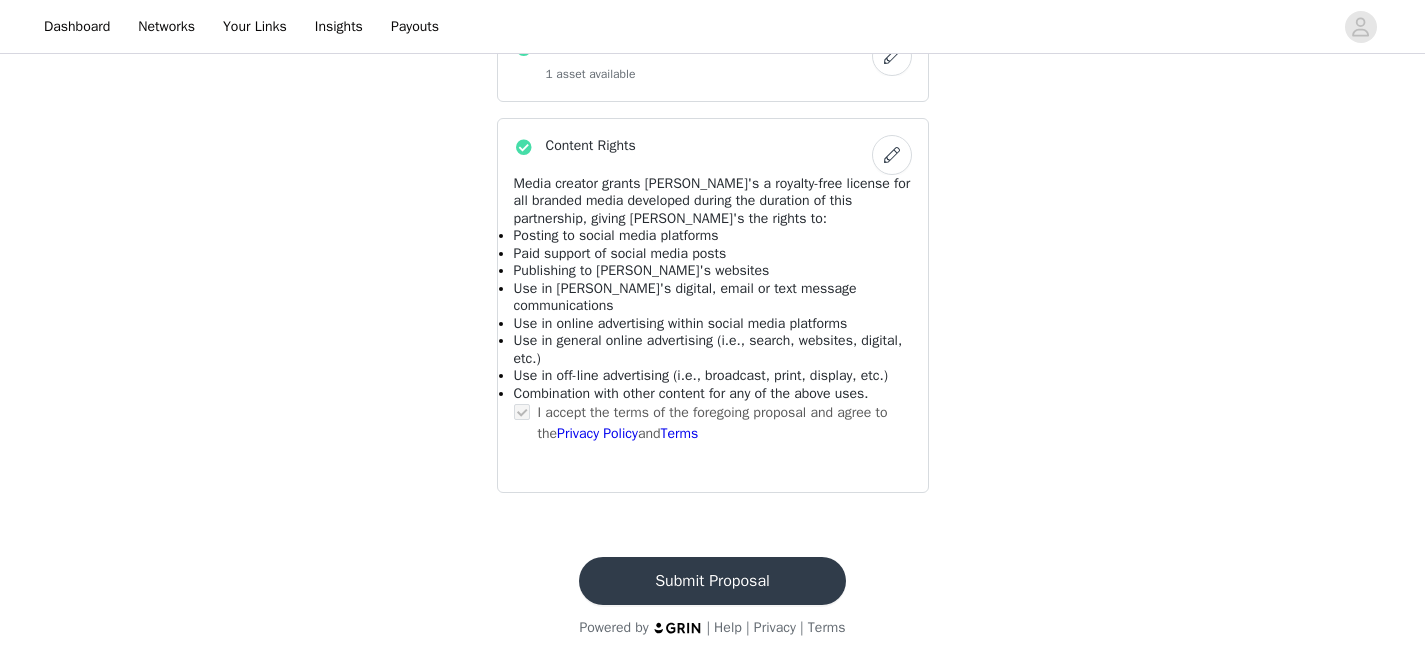 click on "Submit Proposal" at bounding box center [712, 581] 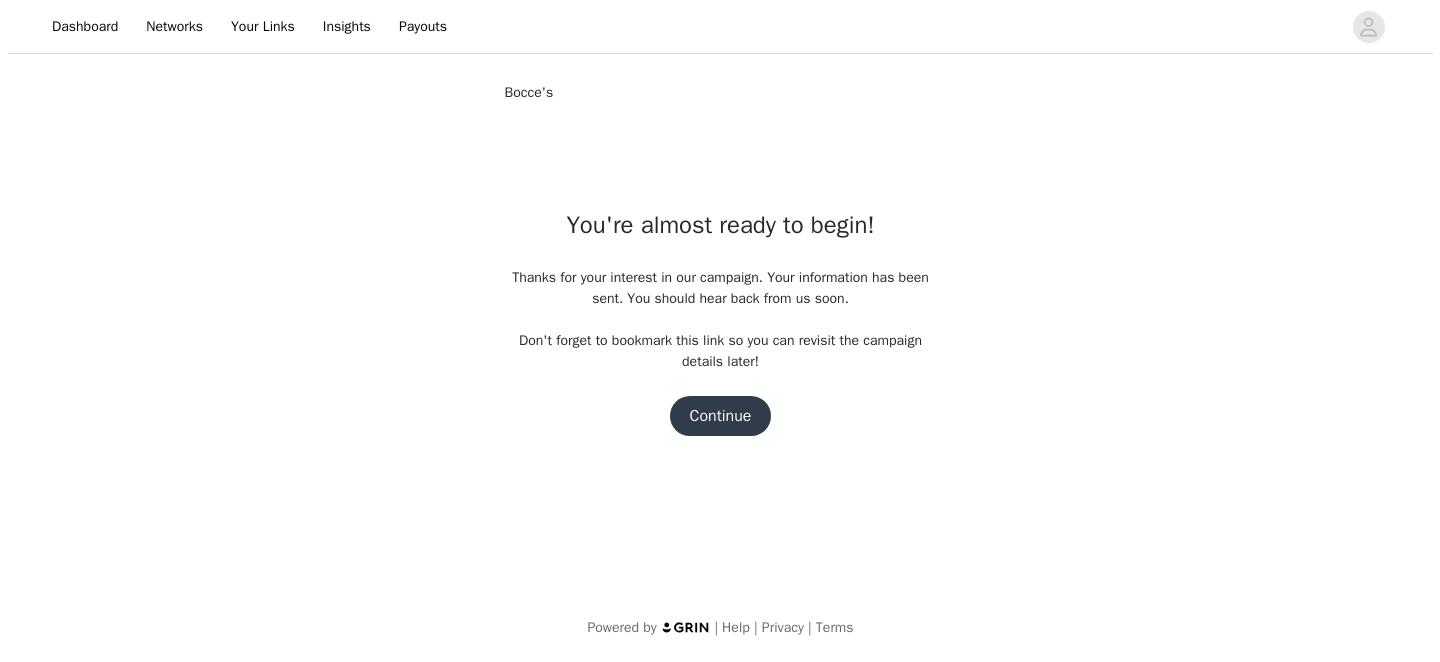 scroll, scrollTop: 0, scrollLeft: 0, axis: both 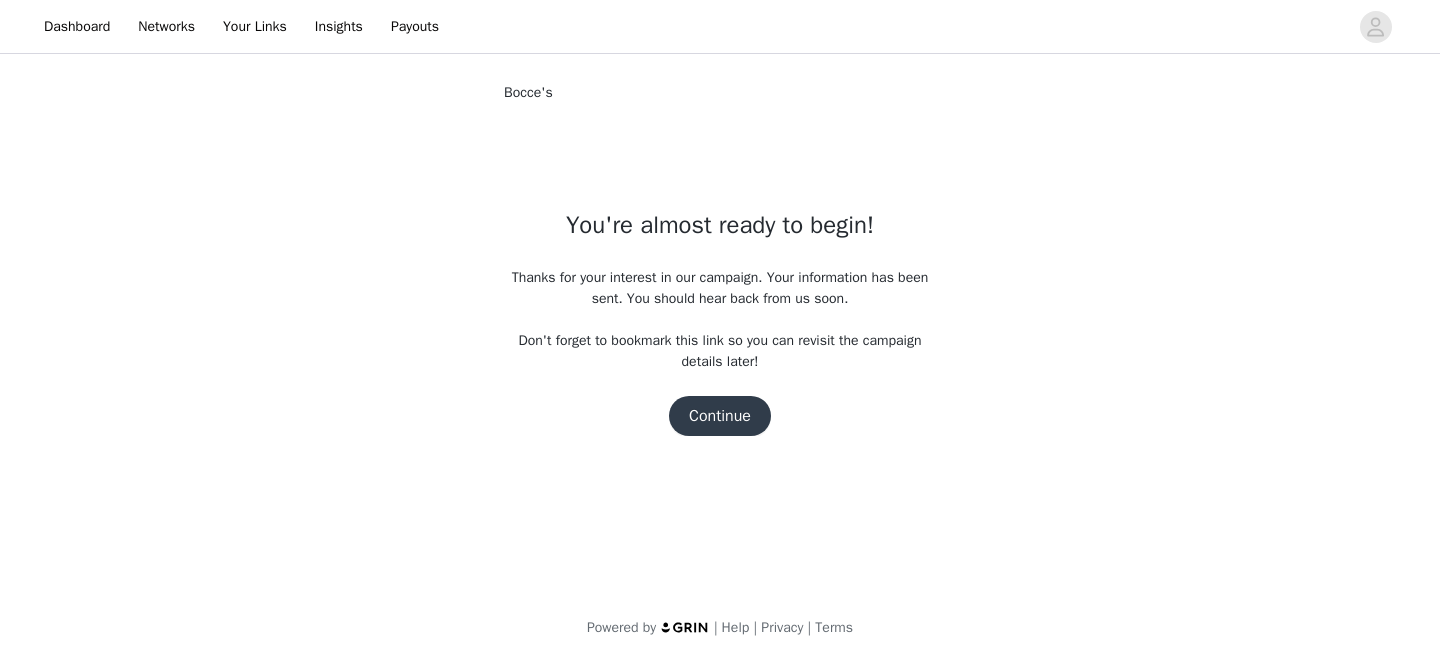 click on "Continue" at bounding box center [720, 416] 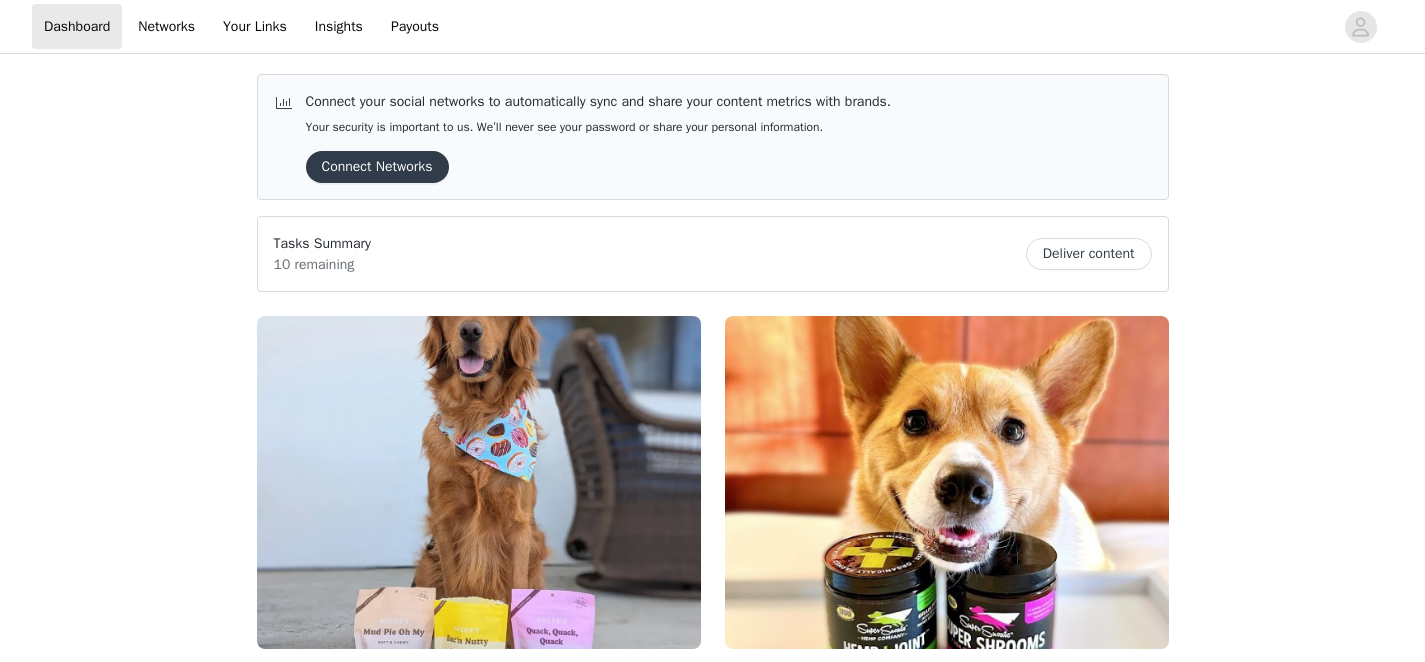 scroll, scrollTop: 0, scrollLeft: 0, axis: both 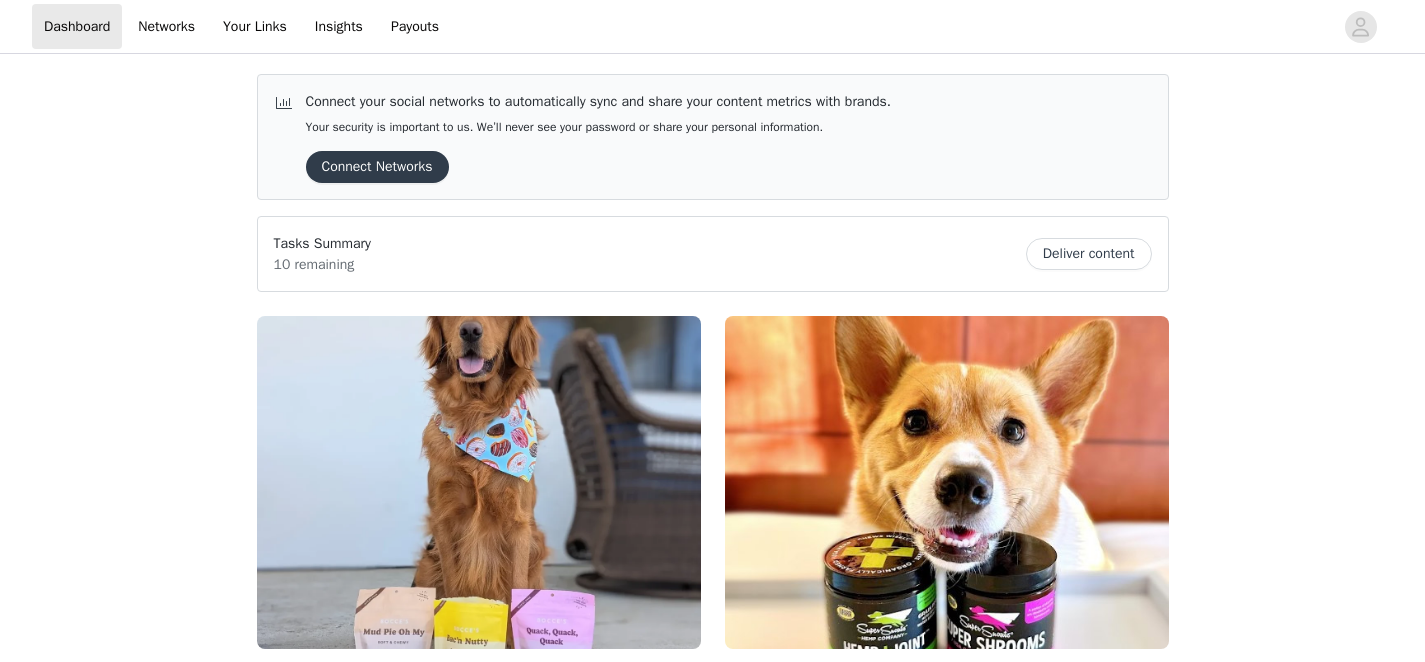 click on "Connect your social networks to automatically sync and share your content metrics with brands.
Your security is important to us. We’ll never see your password or share your personal information.
Connect Networks   Tasks Summary   10 remaining     Deliver content          In Review    Bocce's Summer 2025 Campaign   Welcome to Bocce’s Summer Campaign!  ☀️
We’re looking for creators who are fans of our Every Day Biscuits and Soft & Chewy treats.
Sound like you? Join us and we’ll send some Bocce’s goodies for your pup or kitty (or both!) to enjoy this summer. You’ll also receive a 15% discount code for boccesbakery.com as well as your own affiliate link!   Submitted on   Jul 11, 2025       View    New    Super Snouts x Petco.com   We’re thrilled to invite you to be part of a simple, impactful campaign to help spread the word about Super Snouts on  Petco.com !
As a Super Snouts brand ambassador, you’ll purchase" at bounding box center (712, 2247) 